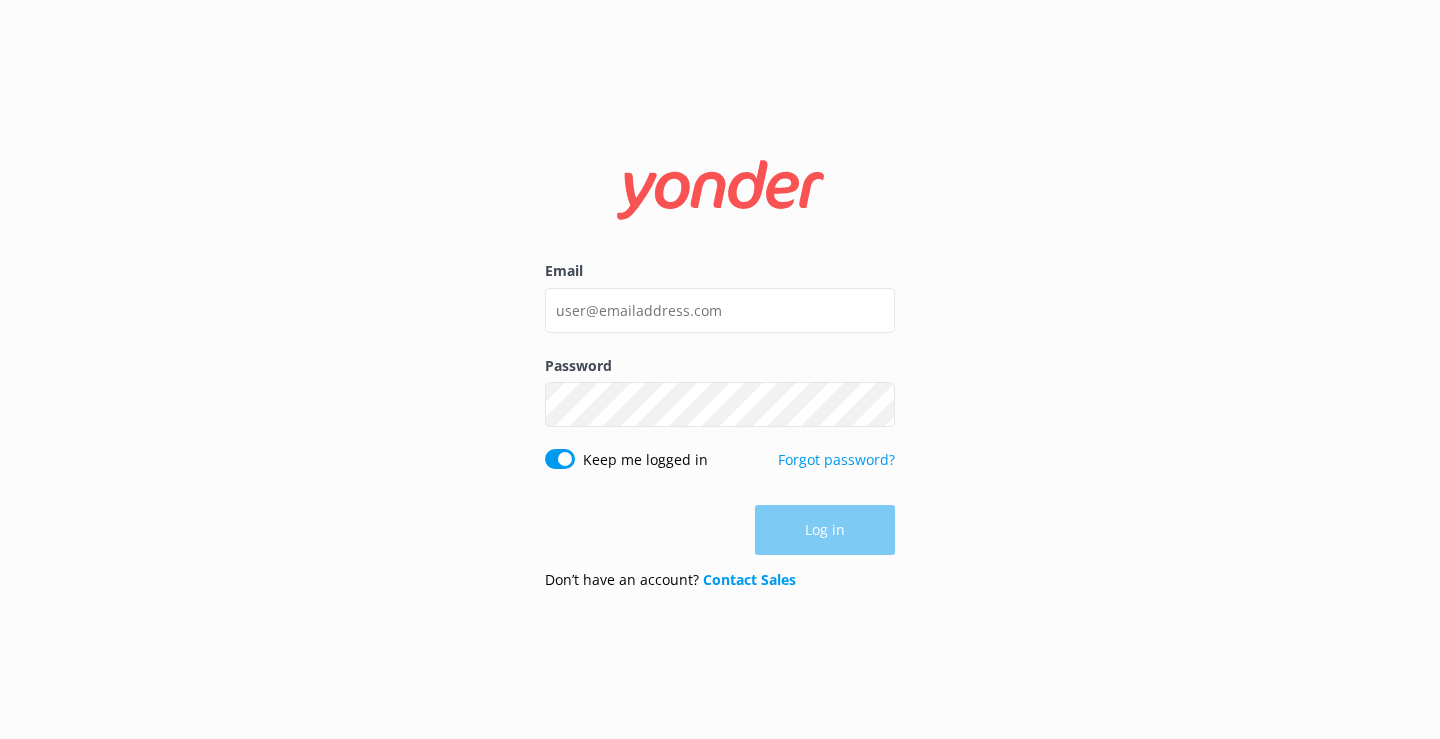 scroll, scrollTop: 0, scrollLeft: 0, axis: both 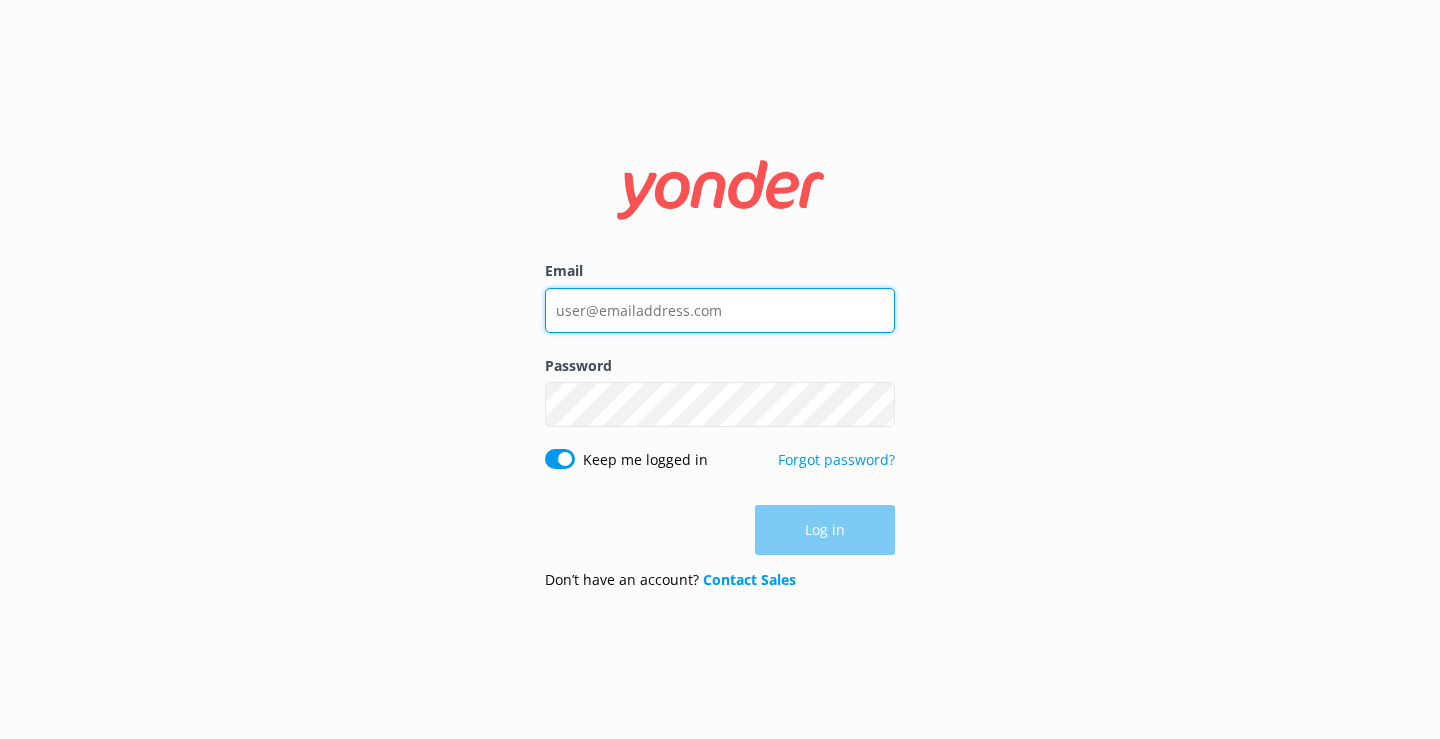click on "Email" at bounding box center [720, 310] 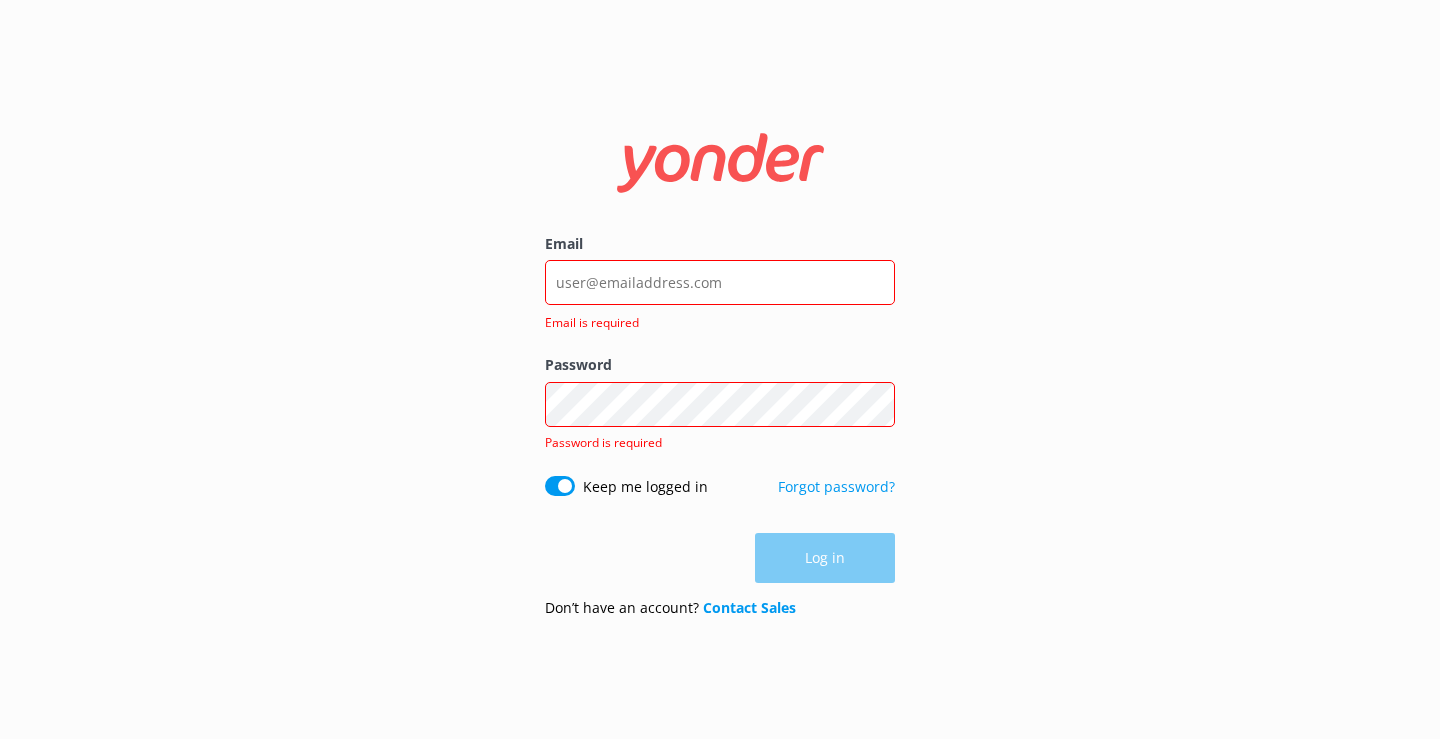 type on "[EMAIL]" 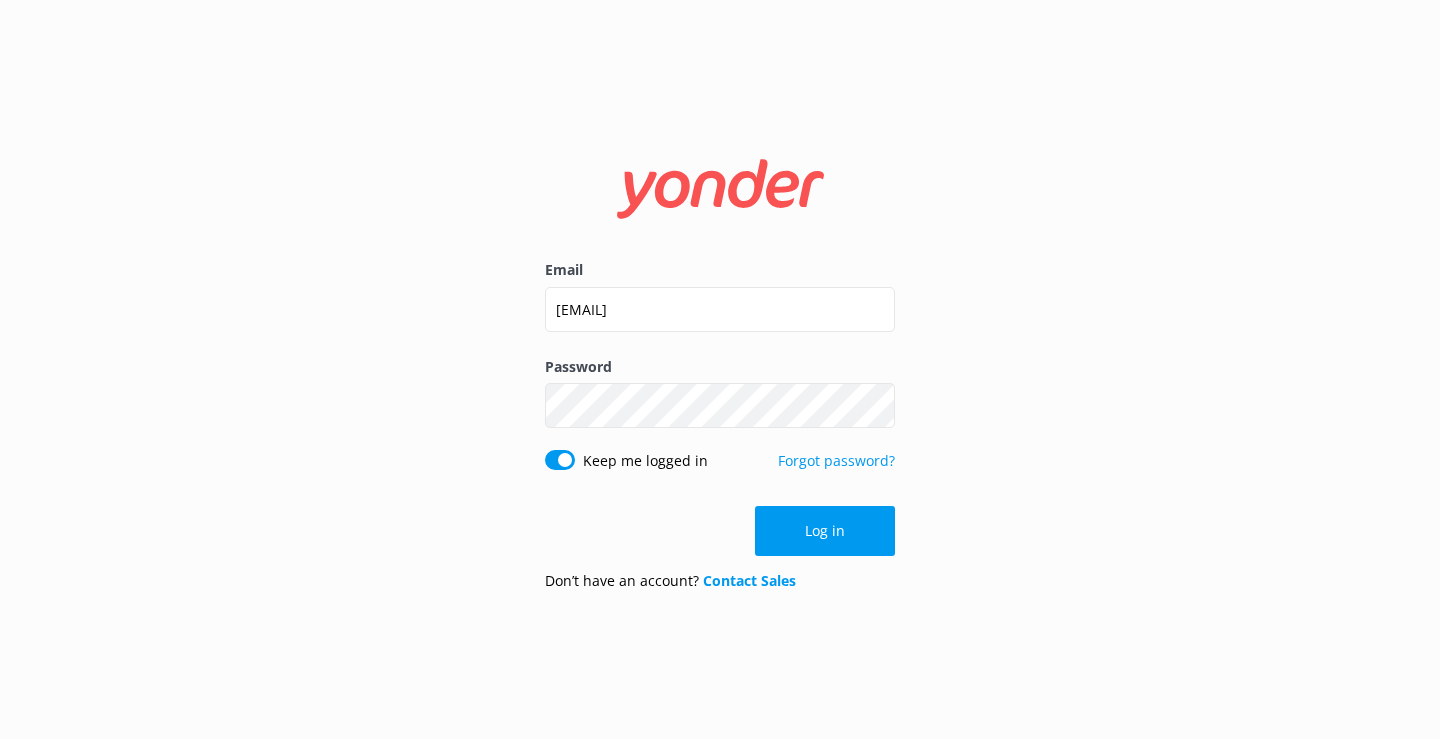 click on "Log in" at bounding box center [825, 531] 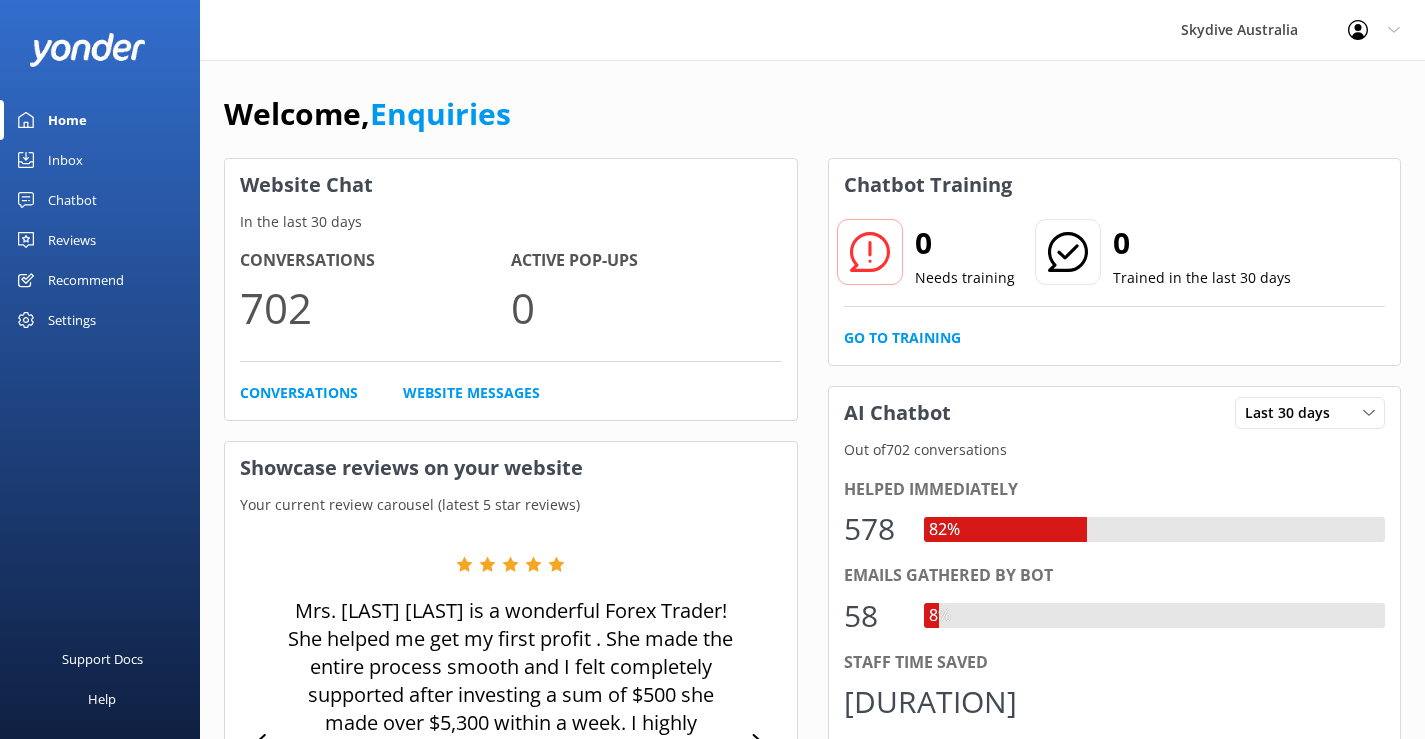 click on "Chatbot" at bounding box center [72, 200] 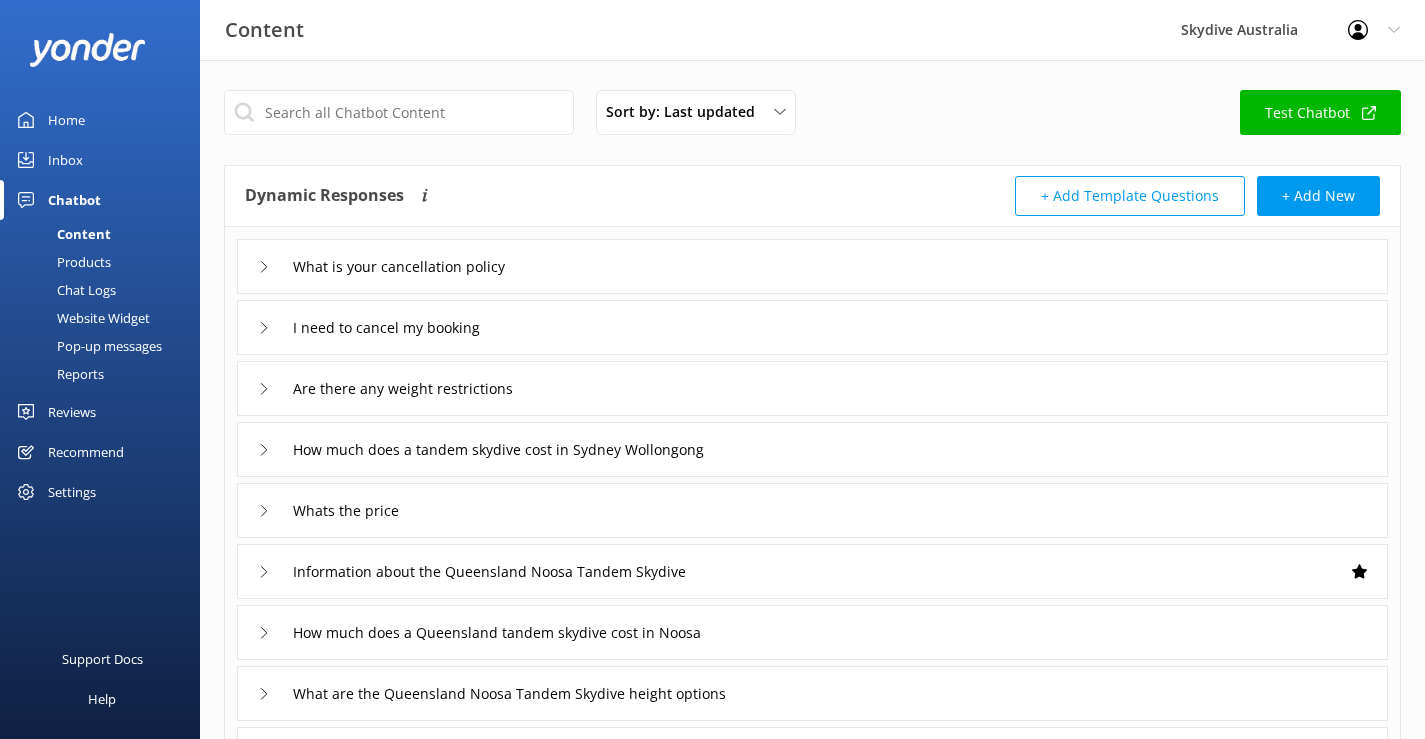 click on "Inbox" at bounding box center [100, 160] 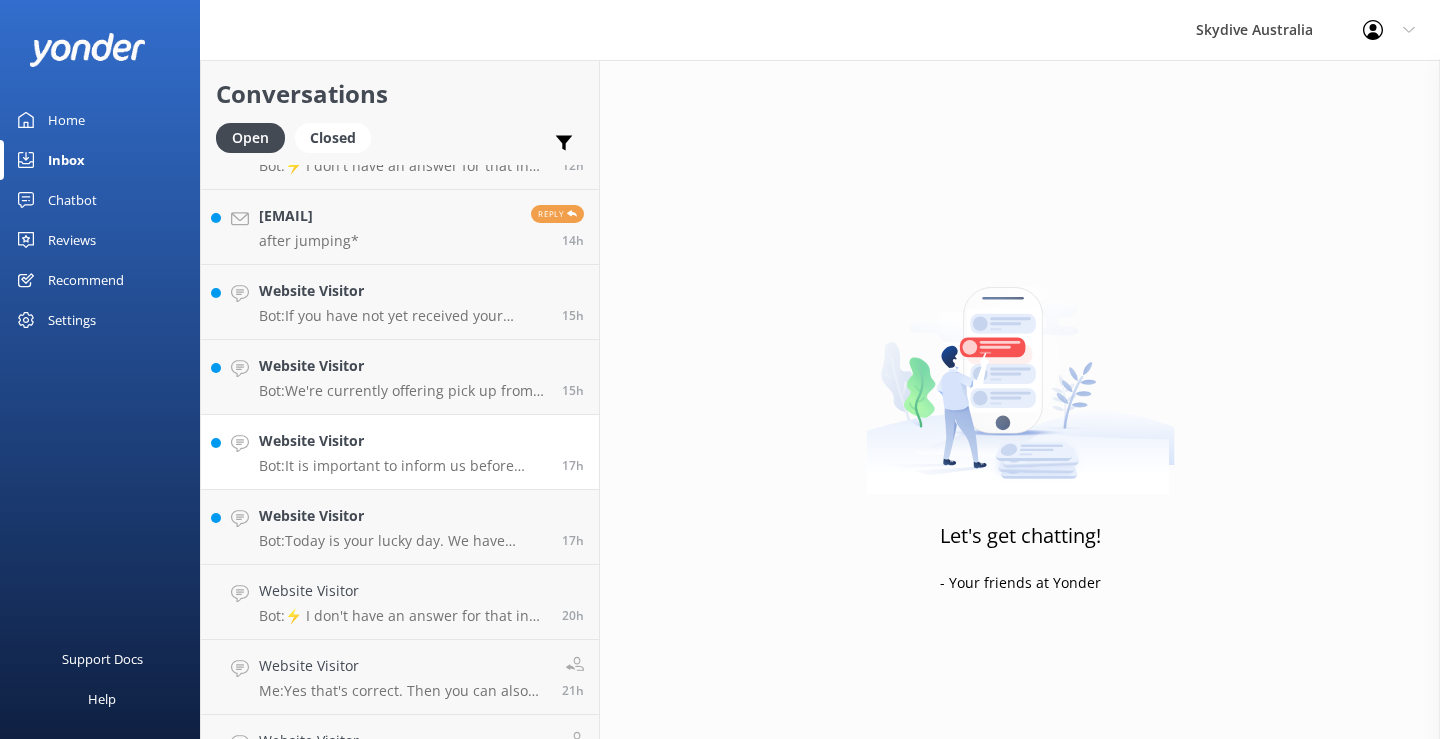 scroll, scrollTop: 700, scrollLeft: 0, axis: vertical 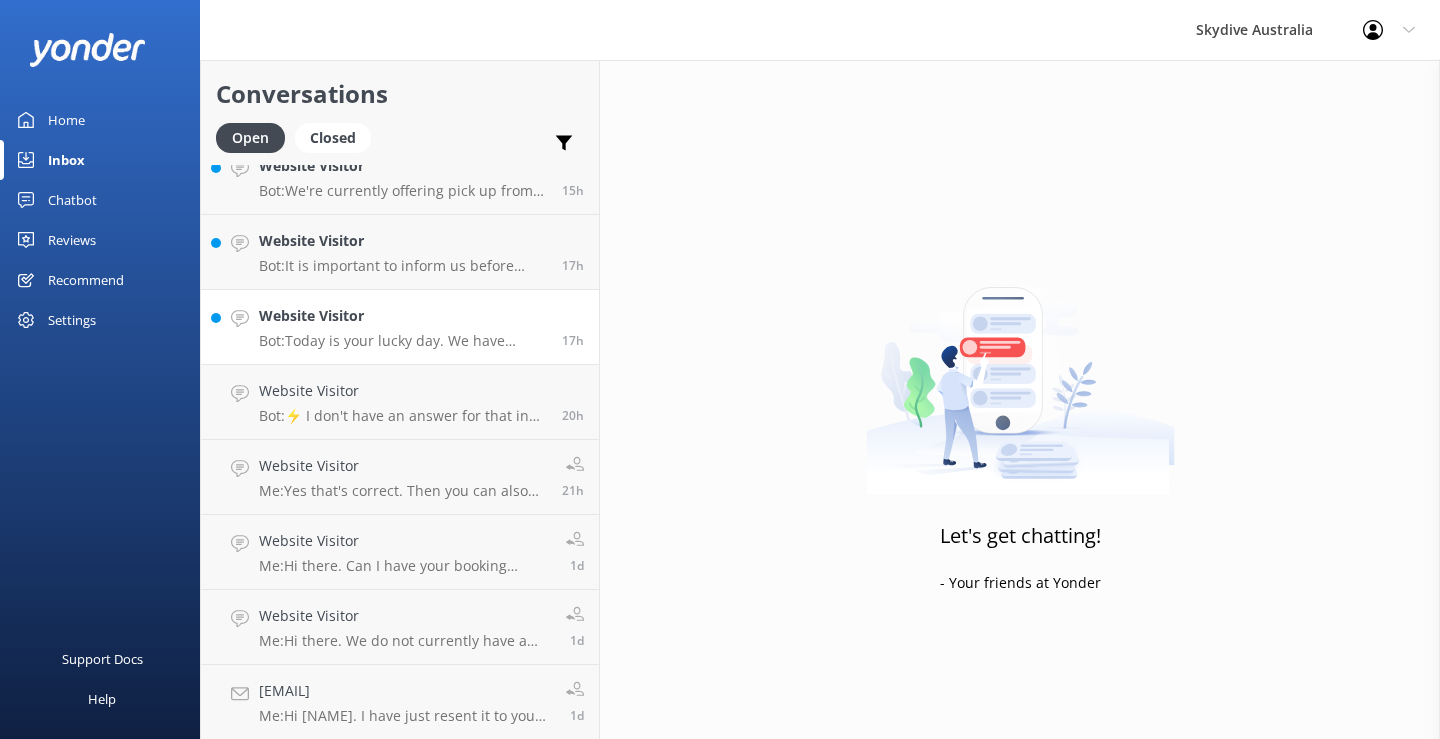 click on "Bot:  Today is your lucky day. We have exclusive offers when you book direct! Visit our specials page at https://www.skydive.com.au/deals-specials/." at bounding box center [403, 341] 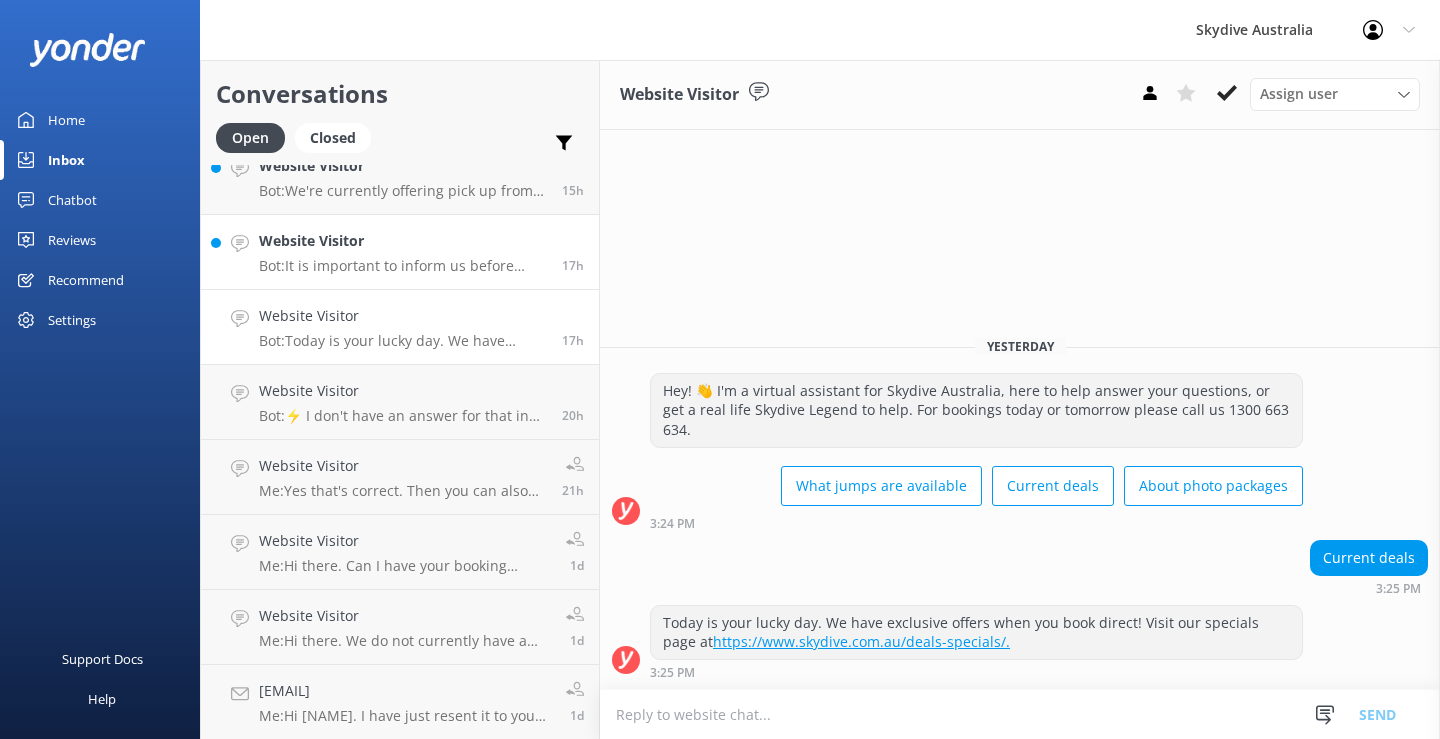 click on "Website Visitor" at bounding box center [403, 241] 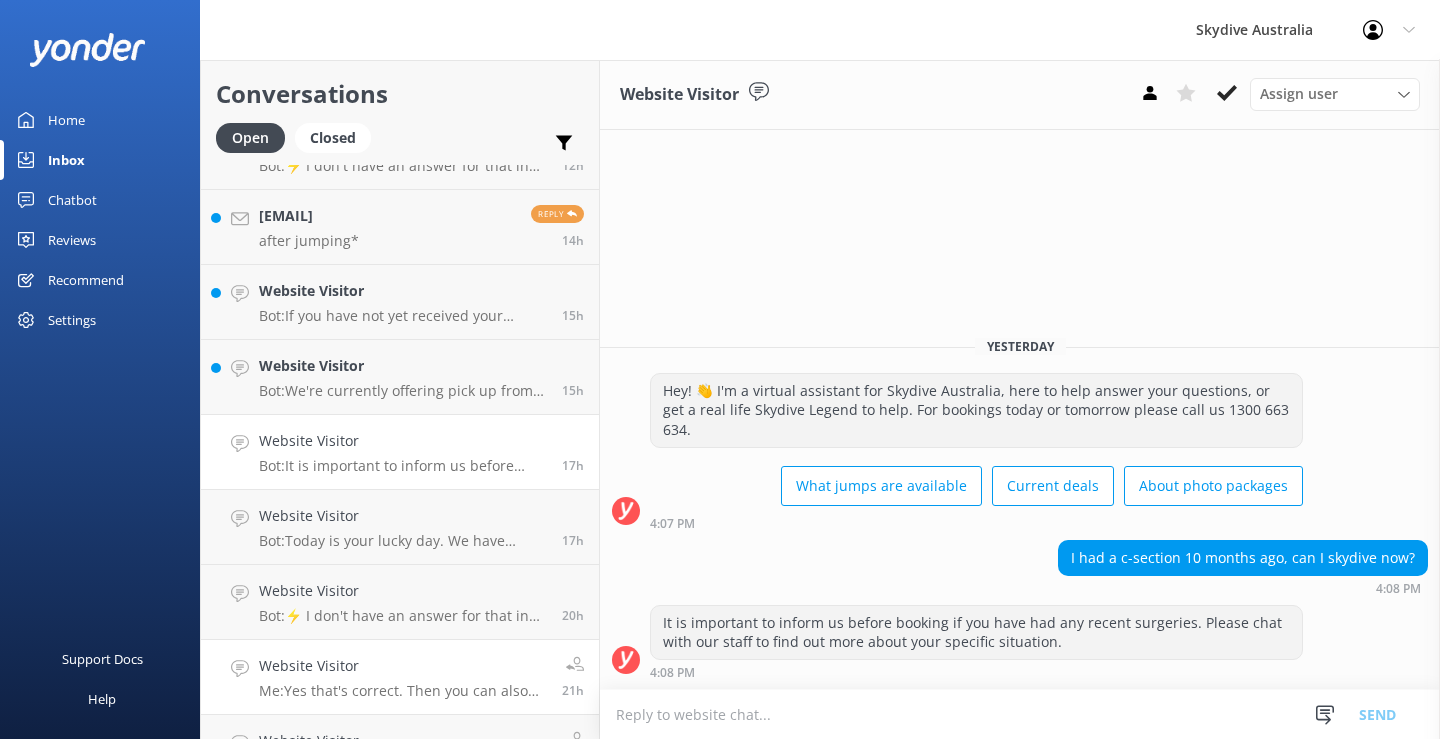 scroll, scrollTop: 400, scrollLeft: 0, axis: vertical 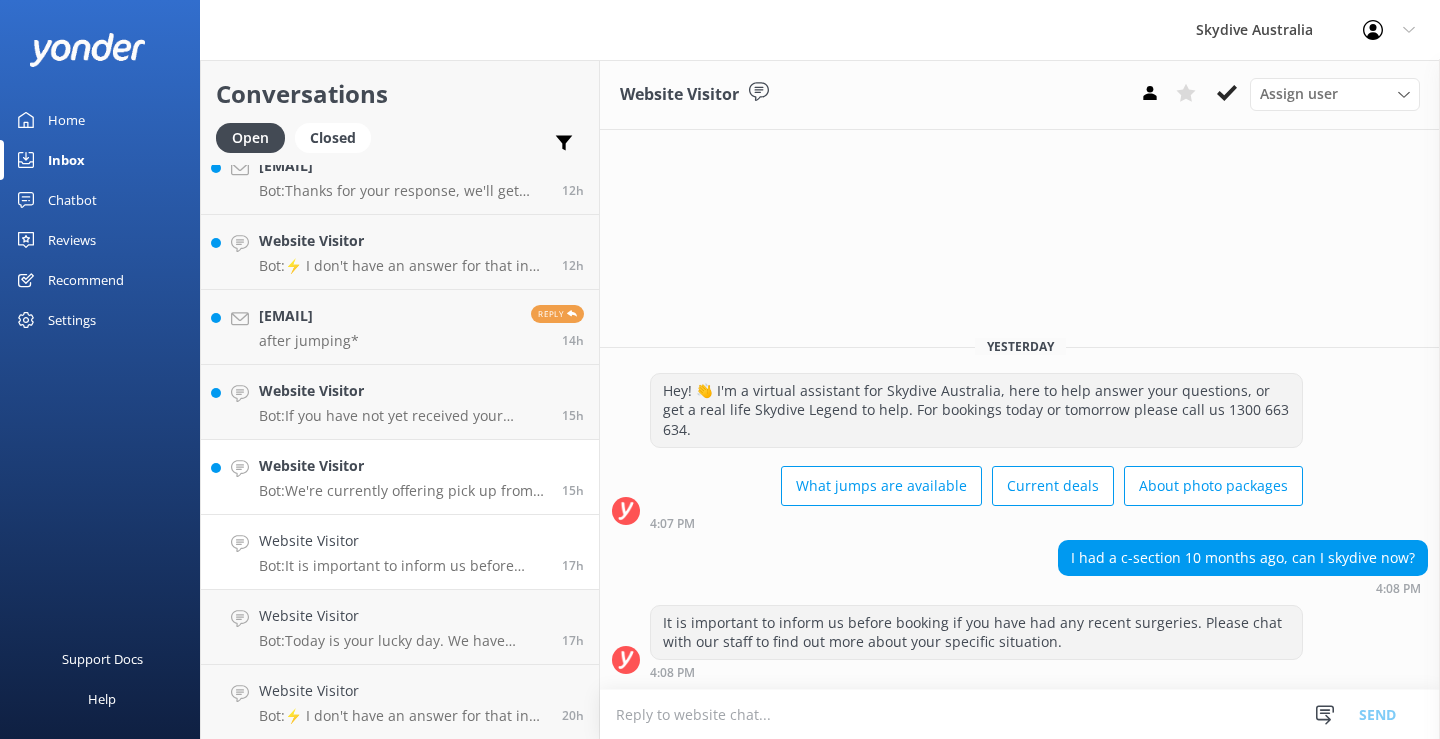 click on "Website Visitor Bot:  We're currently offering pick up from the majority of our locations. Please check with our team or via online availability that your pick-up point is available or check it out at https://www.skydive.com.au/skydive-transfers/." at bounding box center (403, 477) 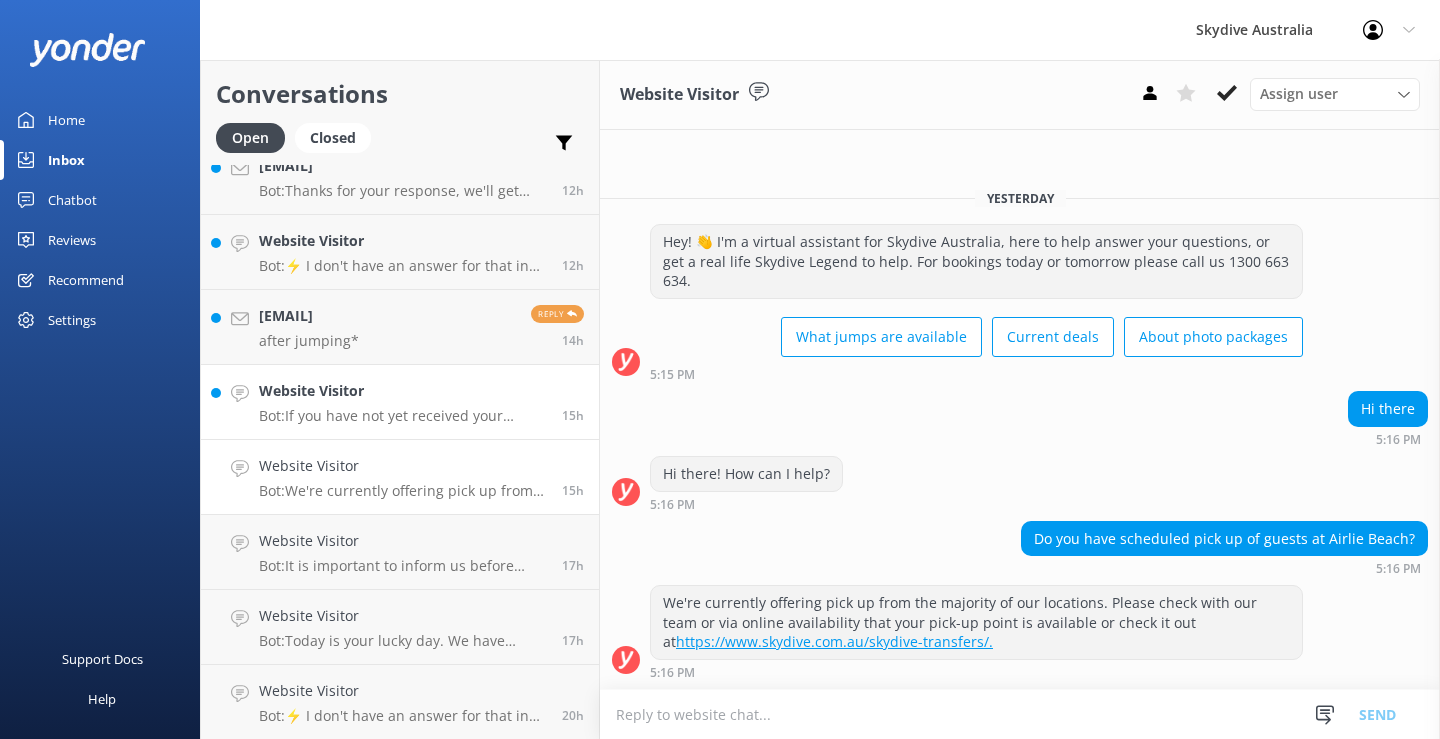 click on "Website Visitor" at bounding box center [403, 391] 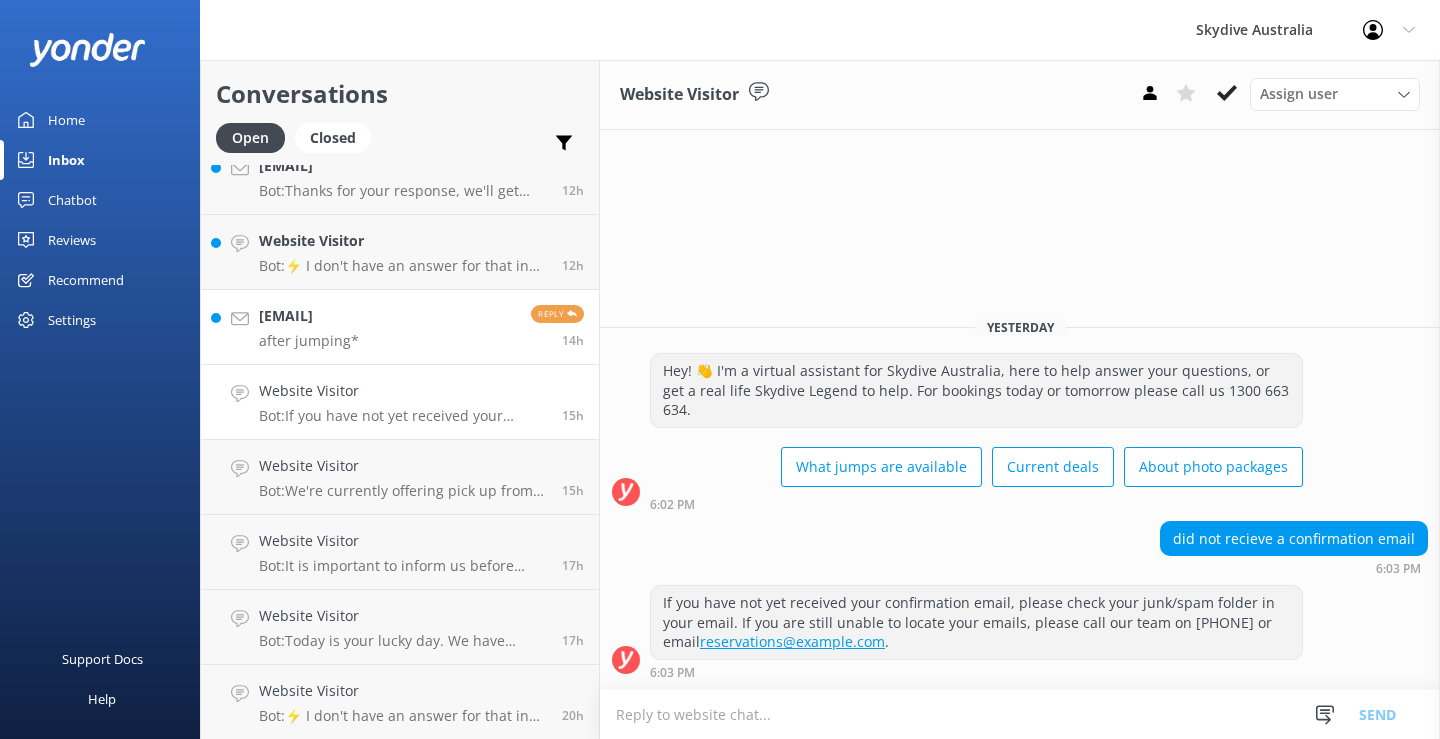 click on "[EMAIL]" at bounding box center [309, 316] 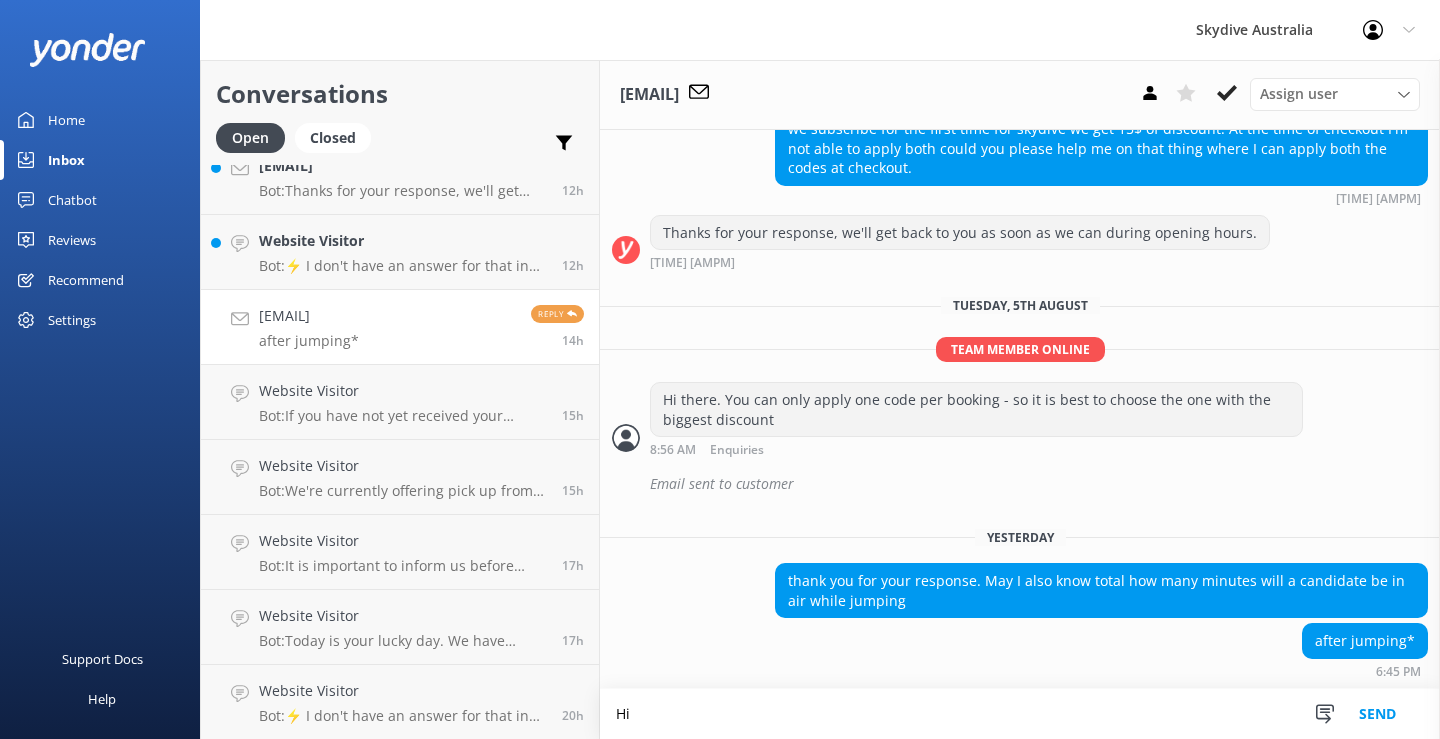 scroll, scrollTop: 797, scrollLeft: 0, axis: vertical 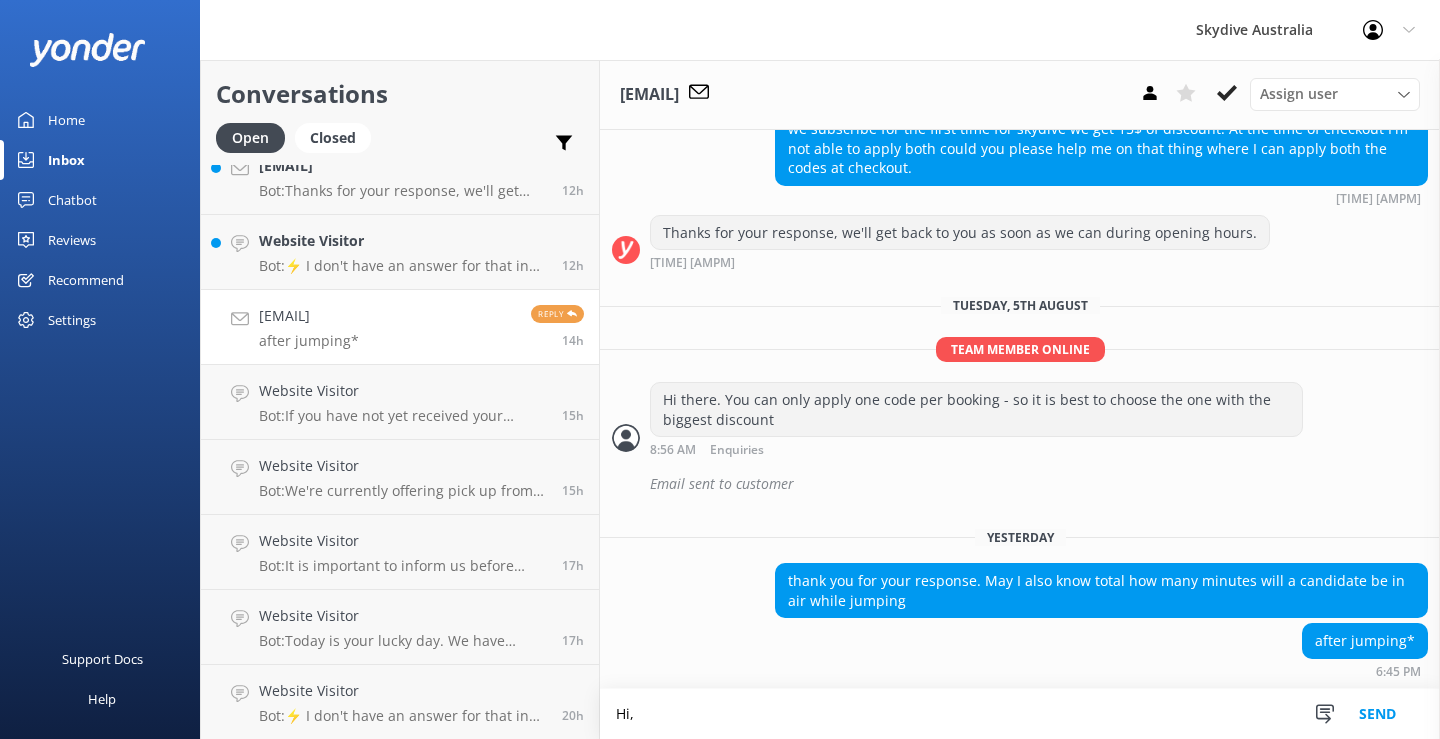 type on "Hi," 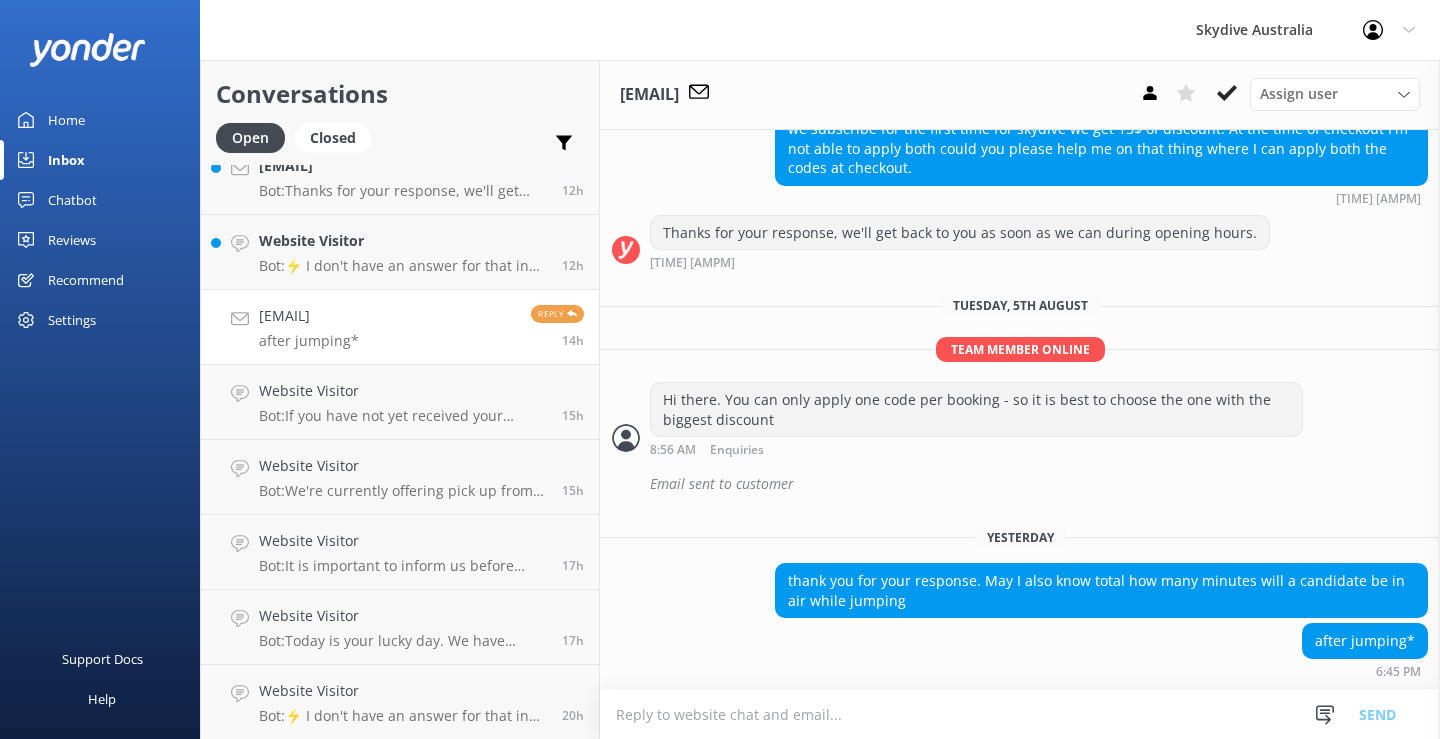 scroll, scrollTop: 913, scrollLeft: 0, axis: vertical 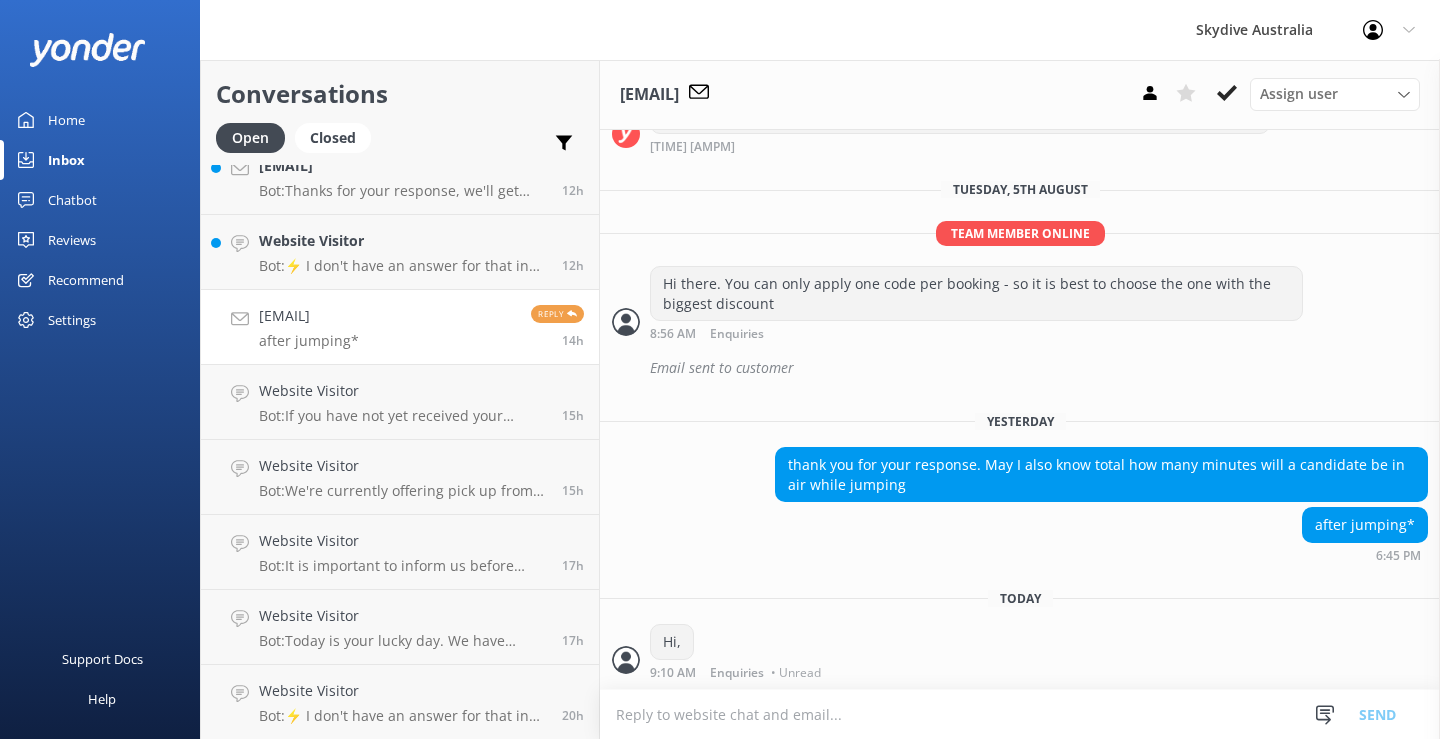 click at bounding box center (1020, 714) 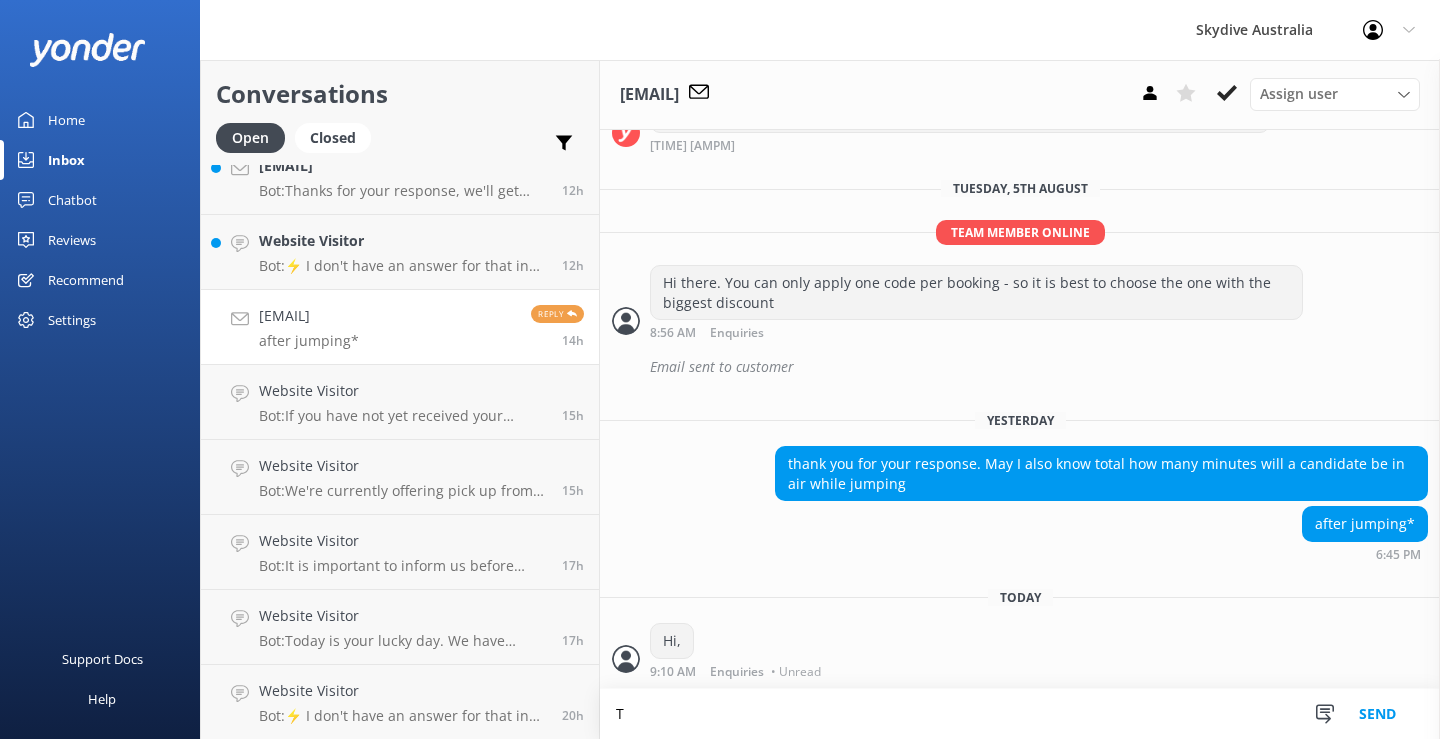 scroll, scrollTop: 914, scrollLeft: 0, axis: vertical 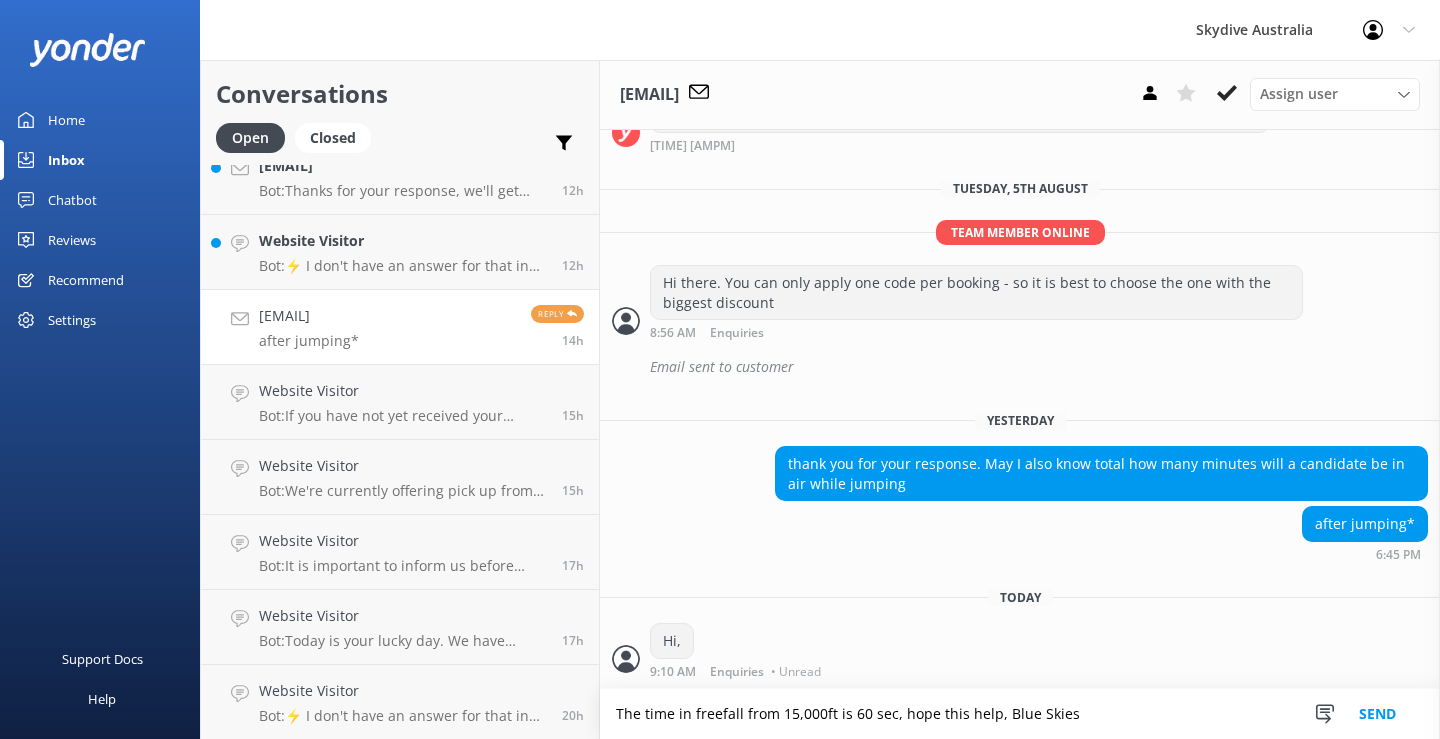 type on "The time in freefall from 15,000ft is 60 sec, hope this help, Blue Skies" 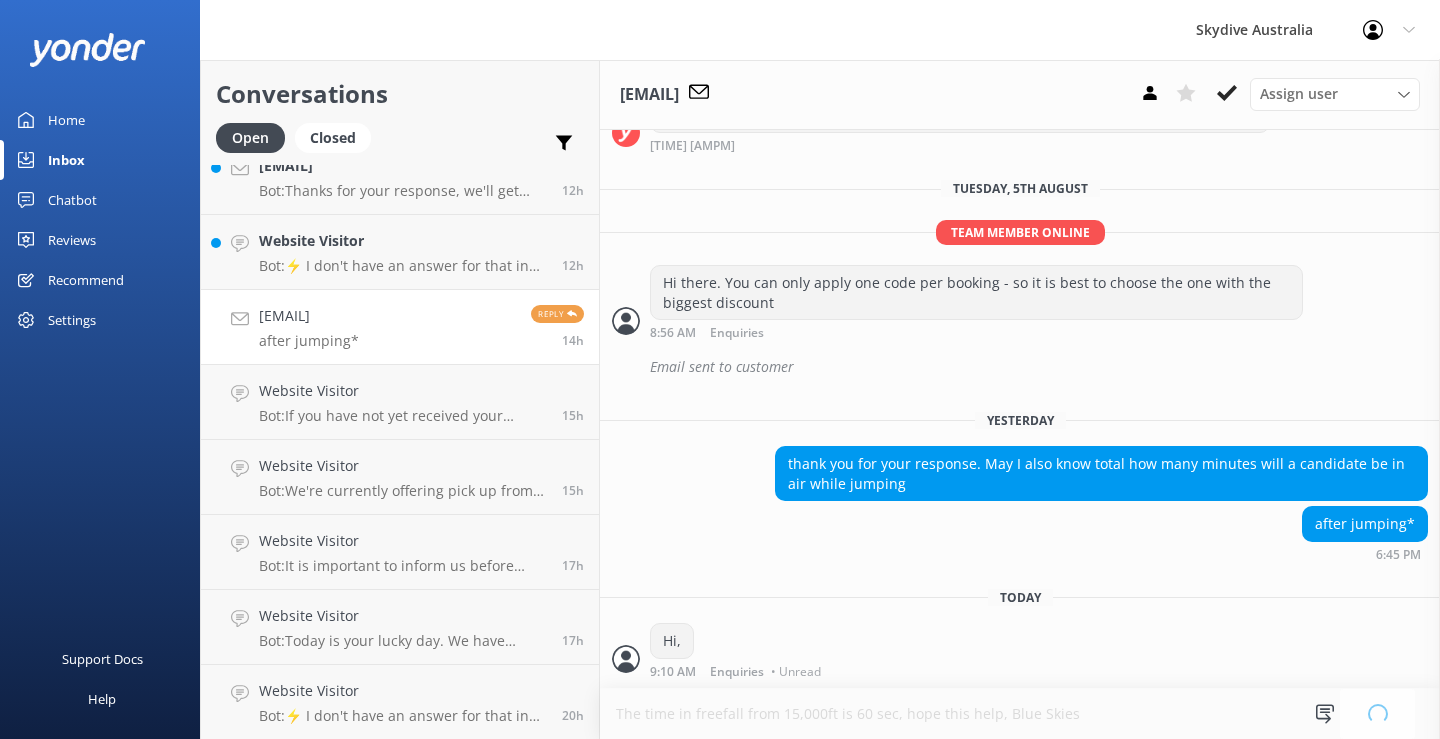 type 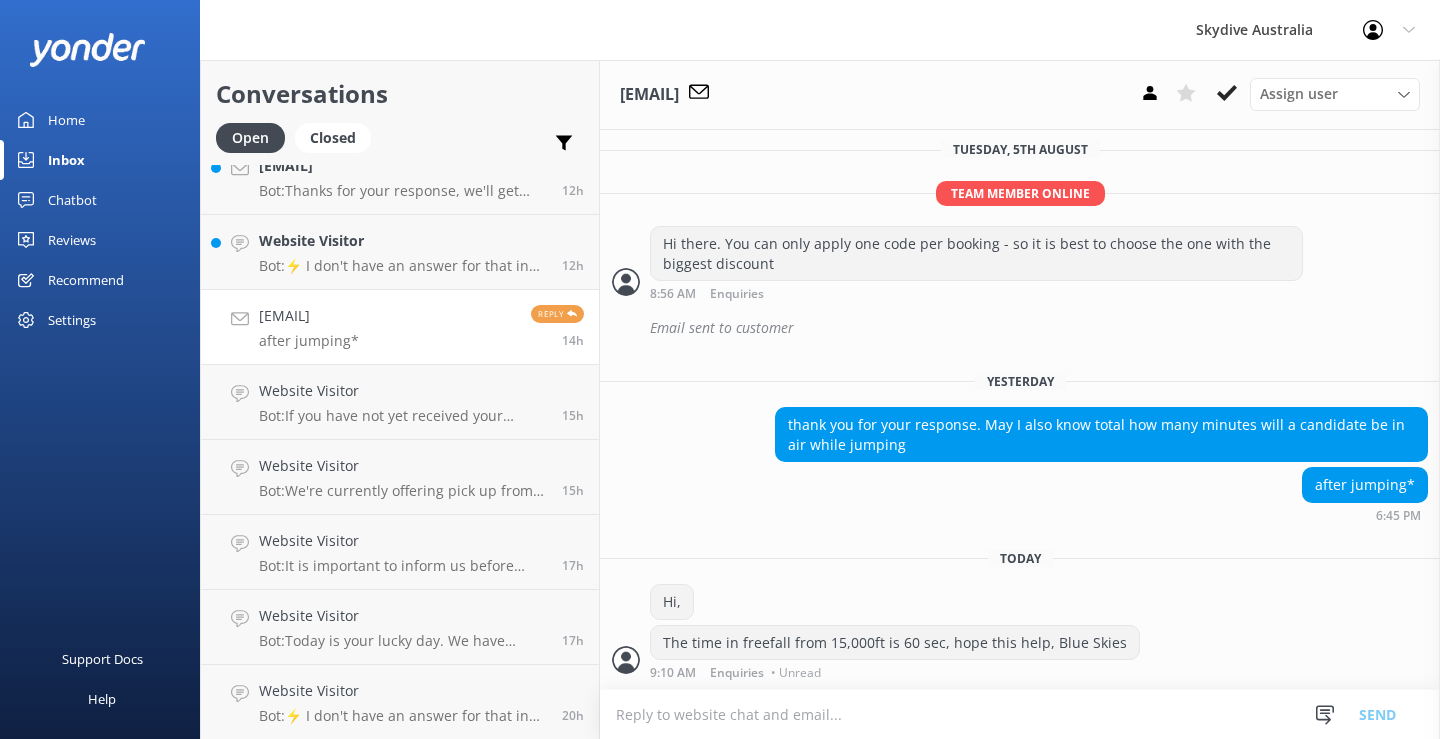 scroll, scrollTop: 954, scrollLeft: 0, axis: vertical 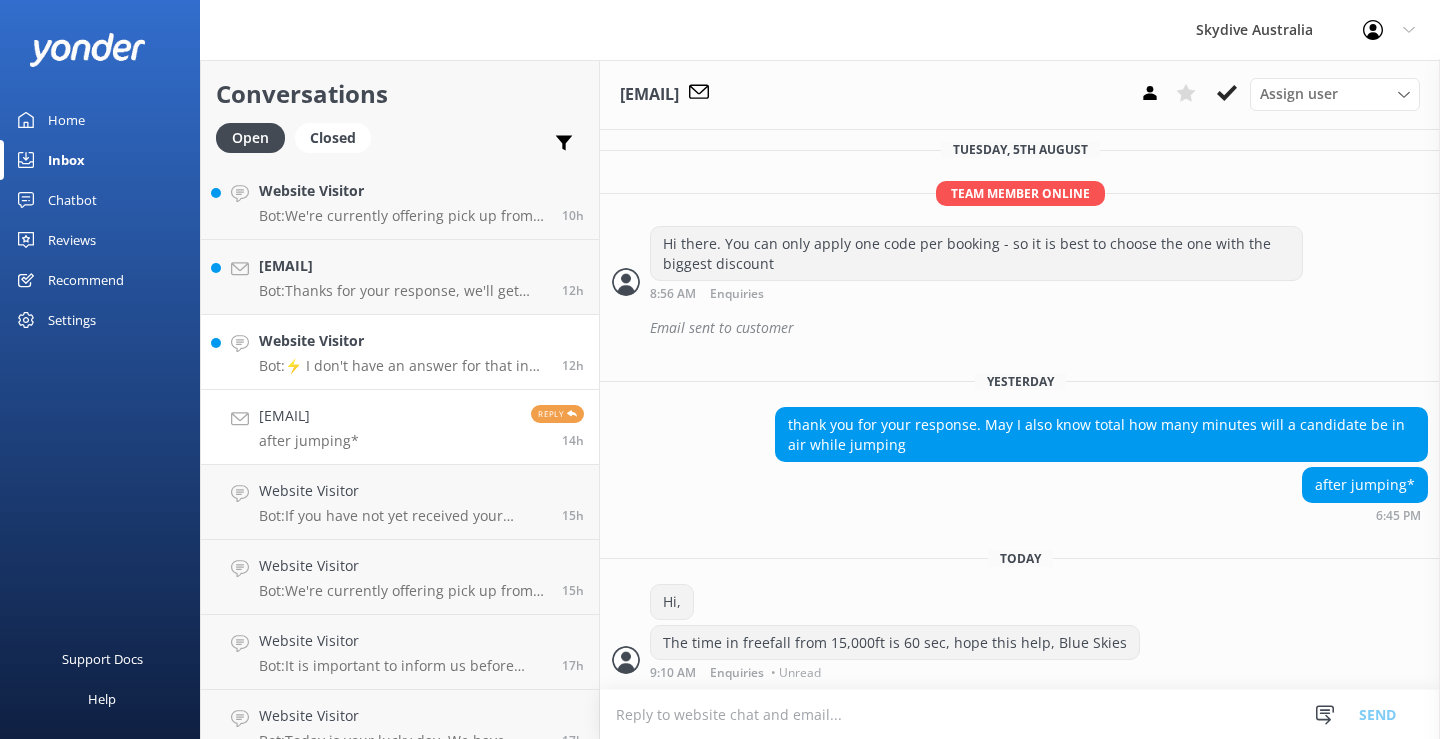 click on "Website Visitor" at bounding box center [403, 341] 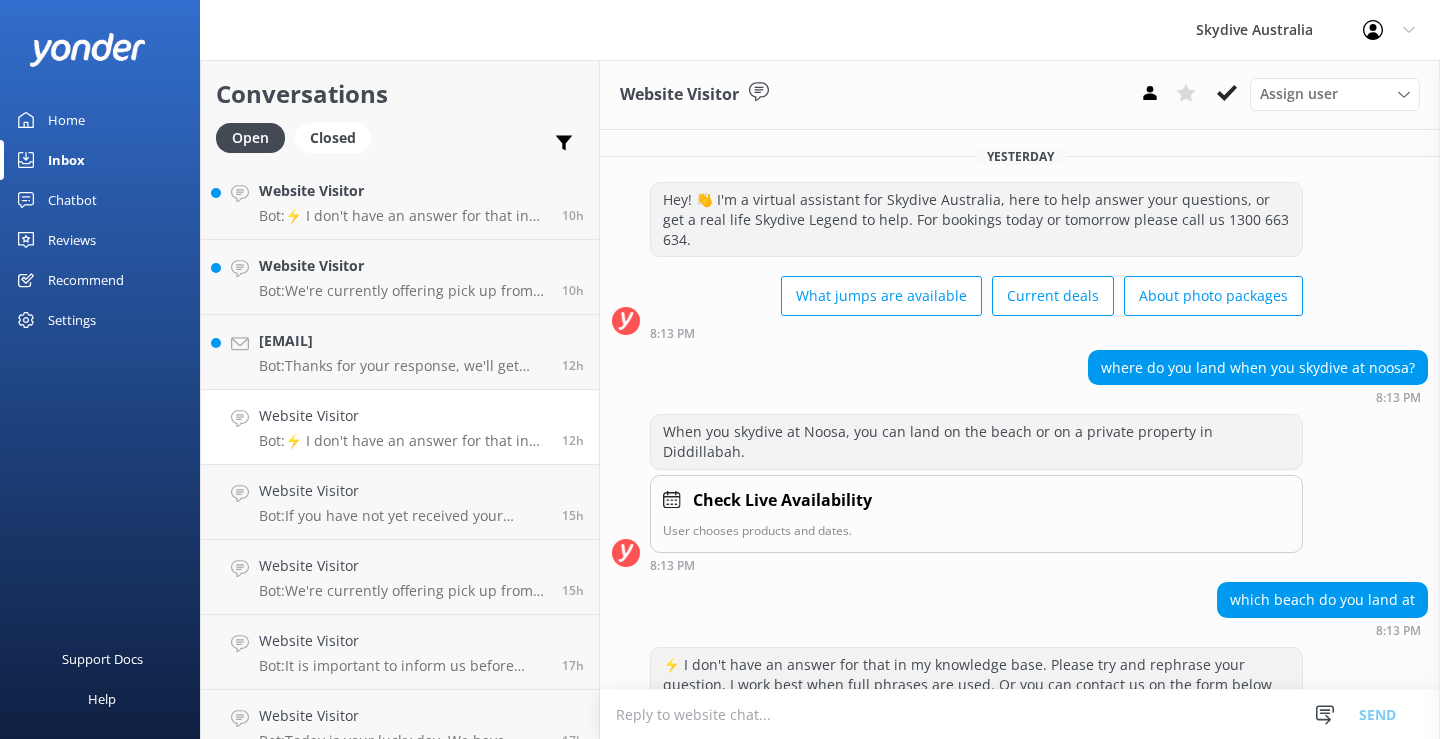 scroll, scrollTop: 63, scrollLeft: 0, axis: vertical 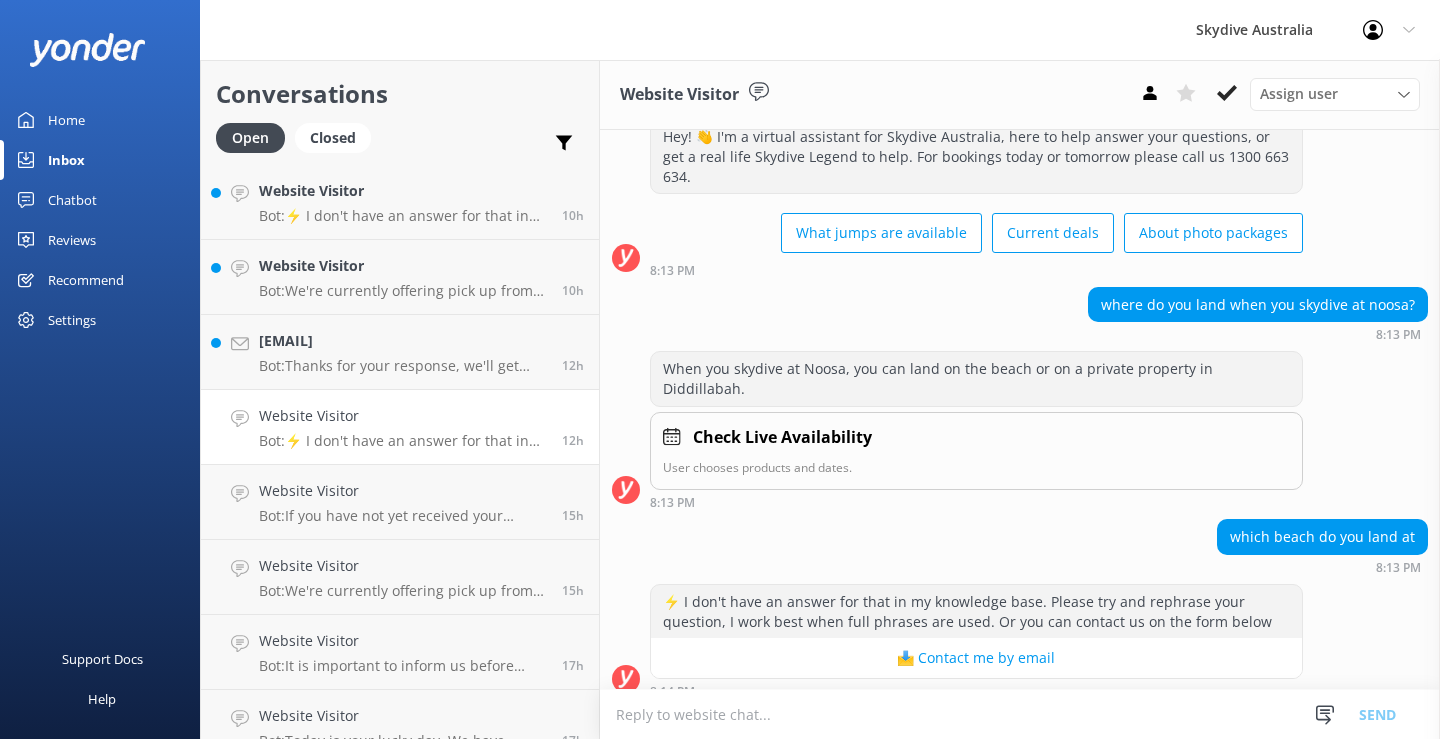 click at bounding box center [1020, 714] 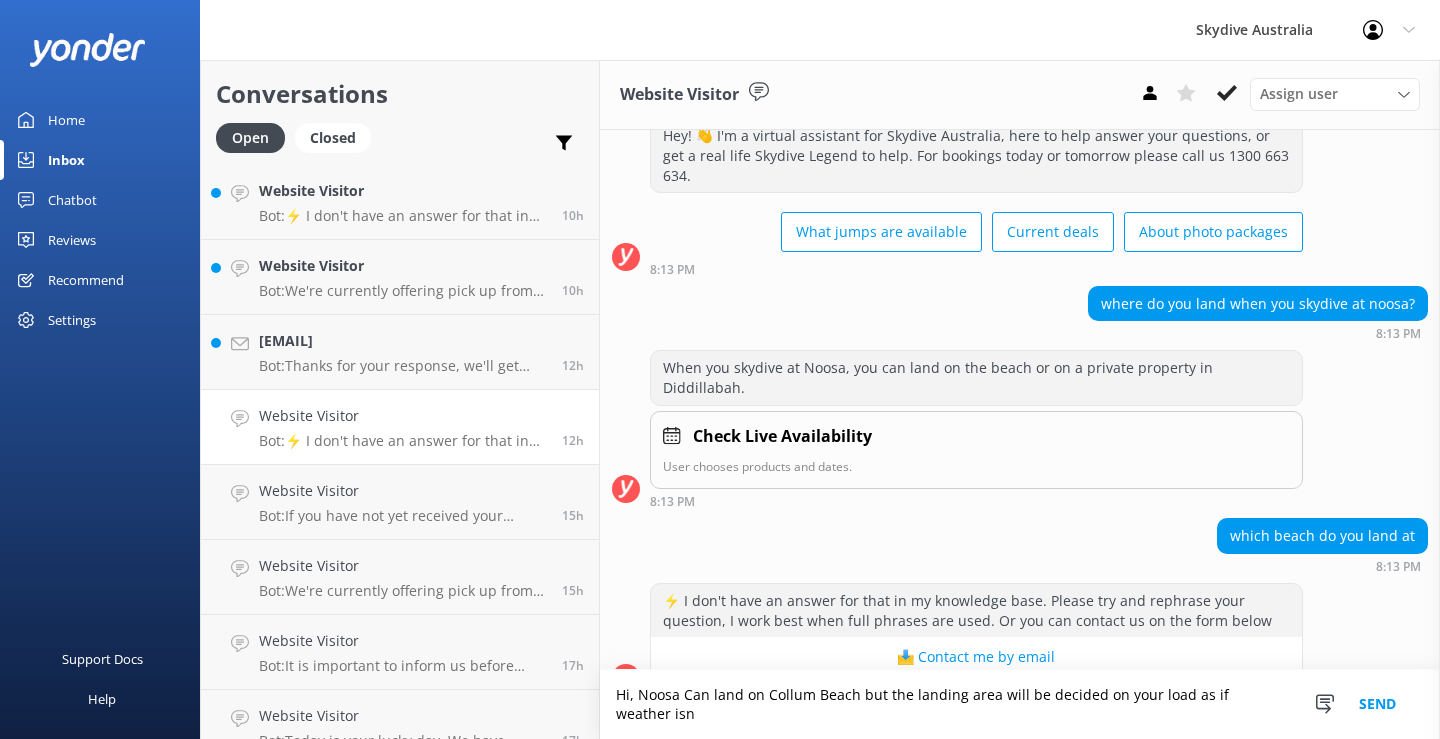 scroll, scrollTop: 83, scrollLeft: 0, axis: vertical 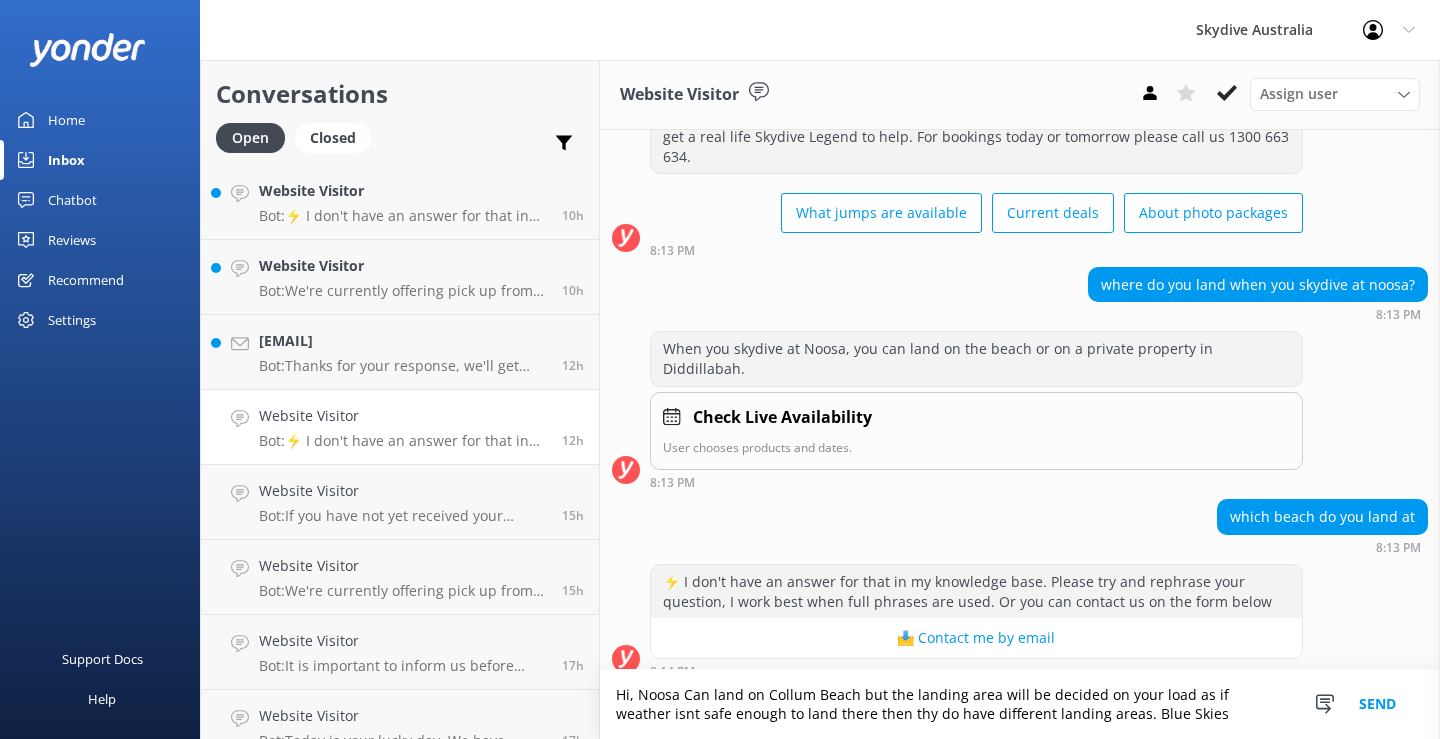 click on "Hi, Noosa Can land on Collum Beach but the landing area will be decided on your load as if weather isnt safe enough to land there then thy do have different landing areas. Blue Skies" at bounding box center (1020, 704) 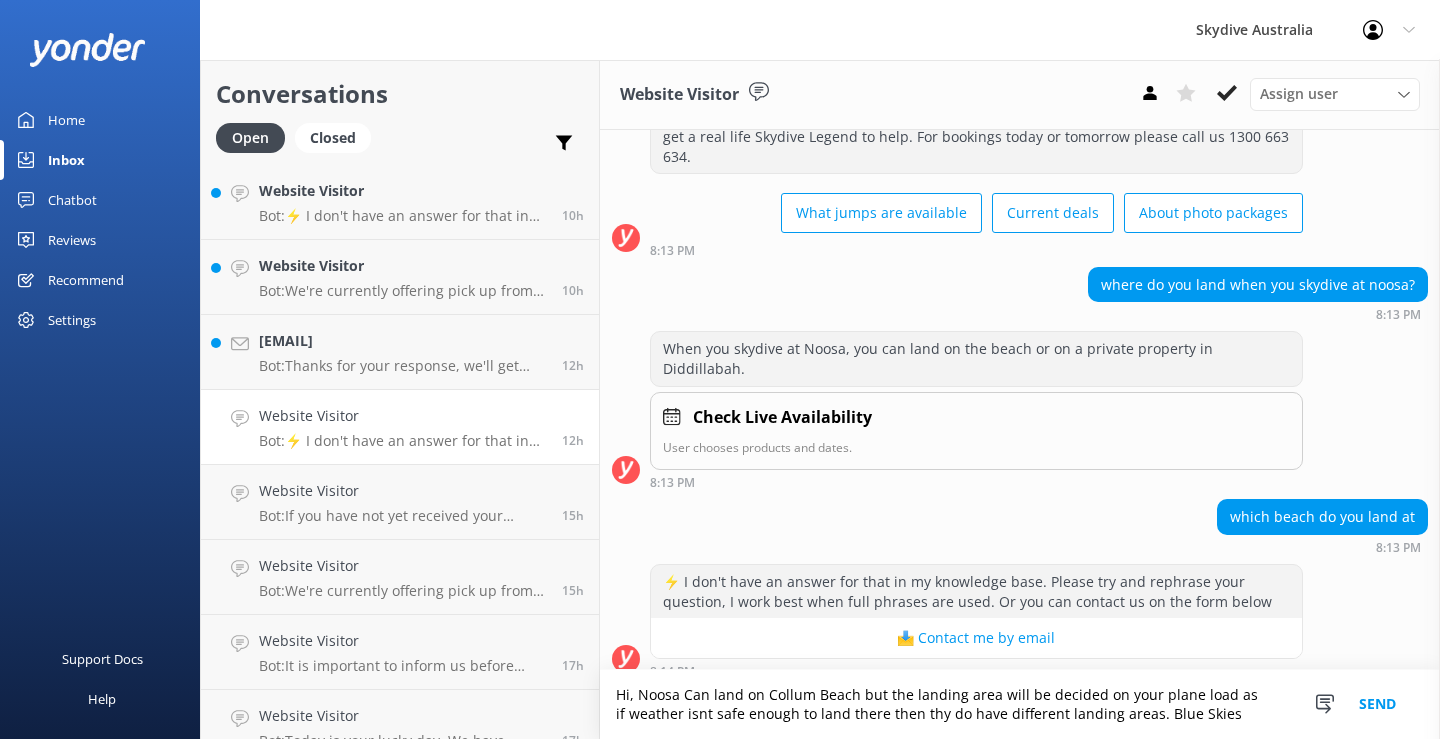 click on "Hi, Noosa Can land on Collum Beach but the landing area will be decided on your plane load as if weather isnt safe enough to land there then thy do have different landing areas. Blue Skies" at bounding box center (1020, 704) 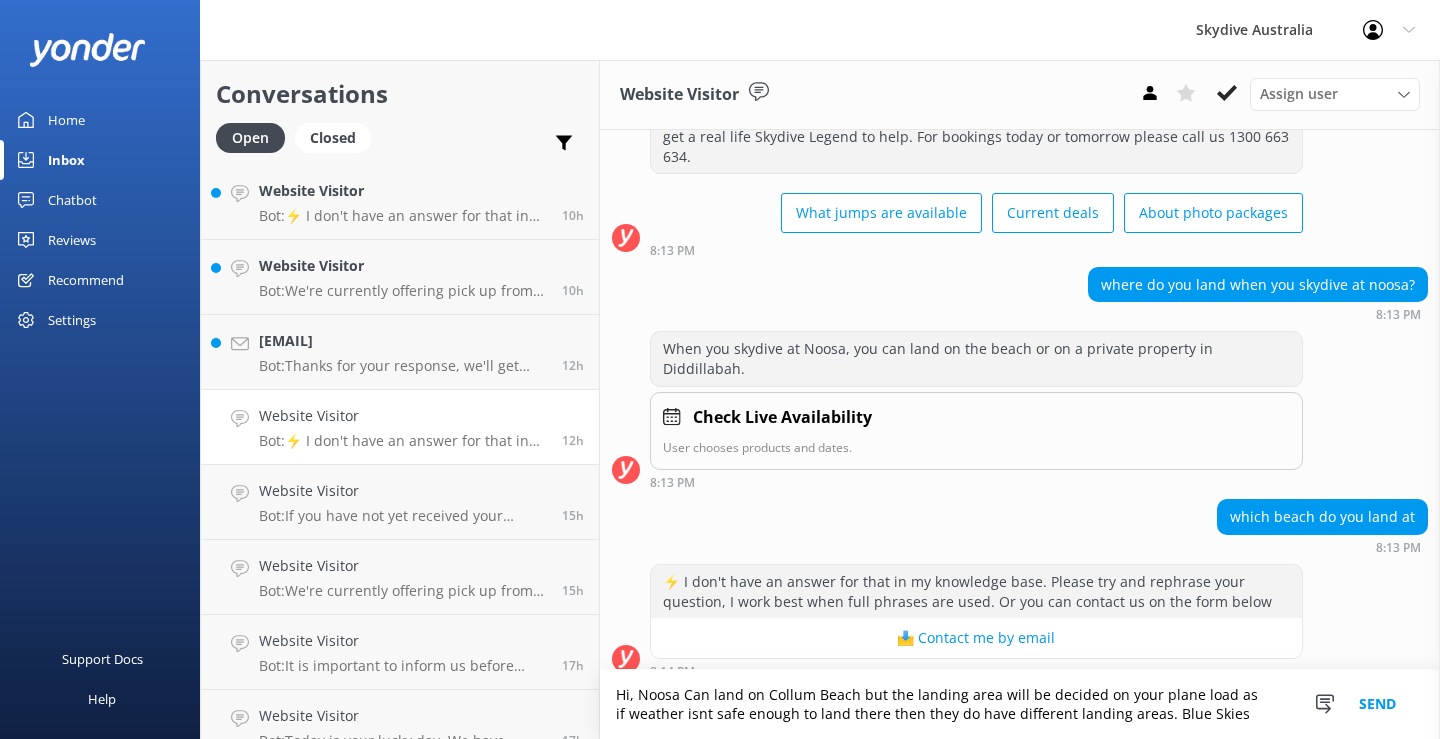drag, startPoint x: 1142, startPoint y: 716, endPoint x: 873, endPoint y: 725, distance: 269.1505 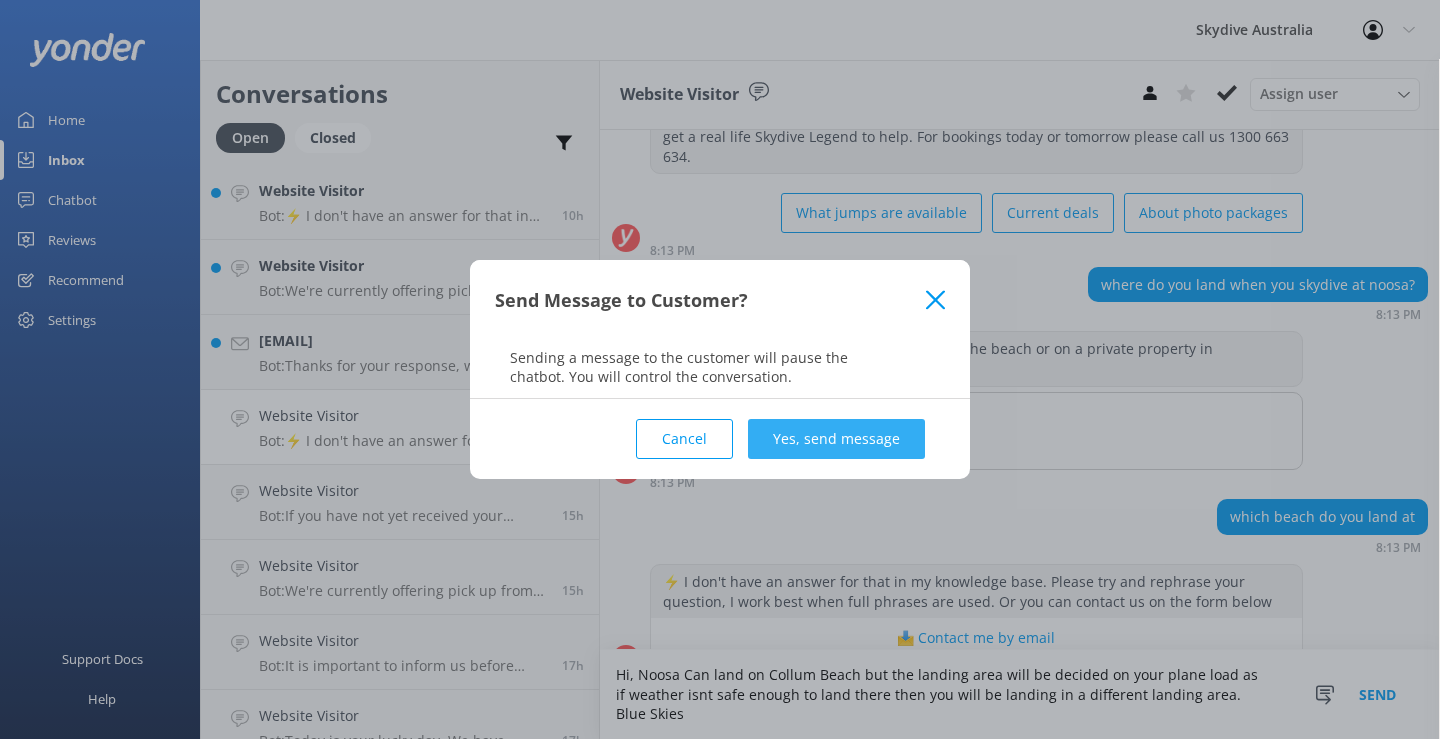 type on "Hi, Noosa Can land on Collum Beach but the landing area will be decided on your plane load as if weather isnt safe enough to land there then you will be landing in a different landing area. Blue Skies" 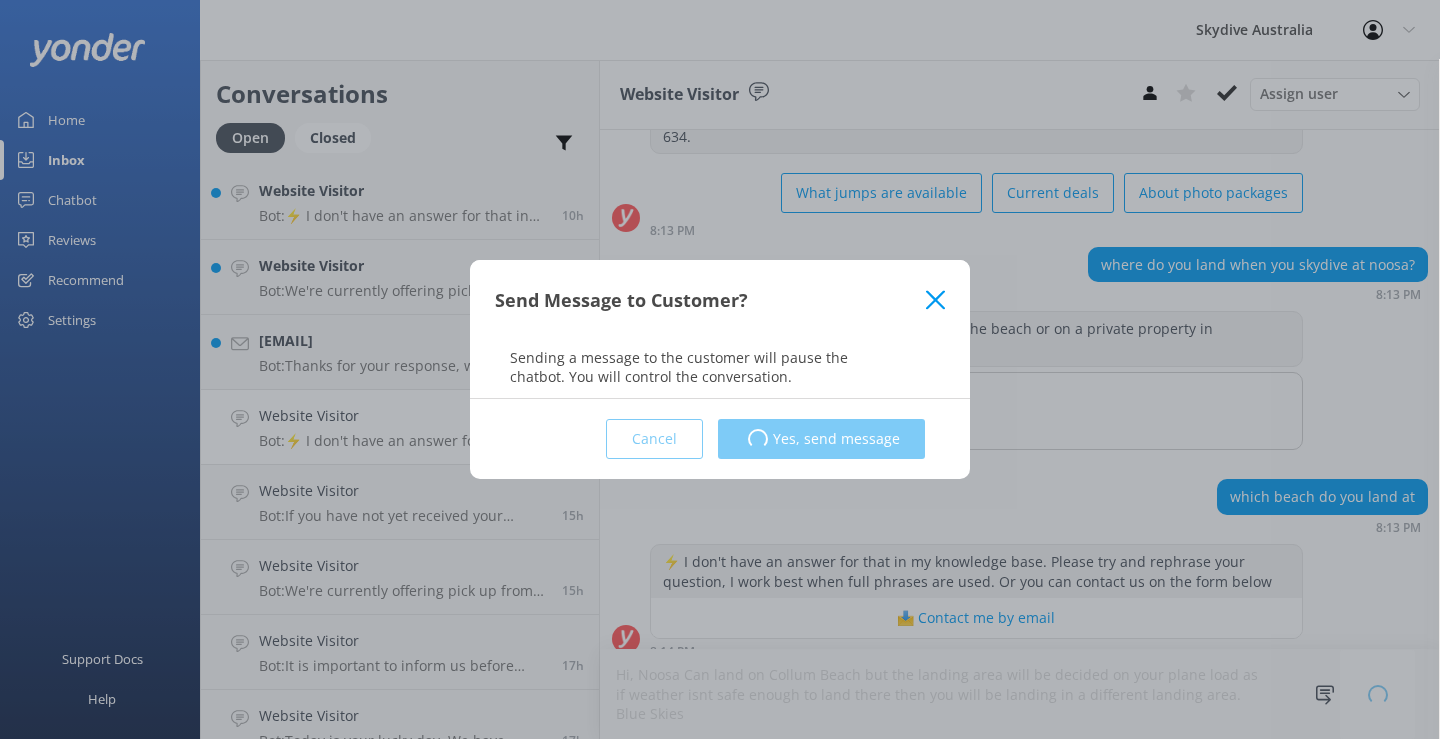type 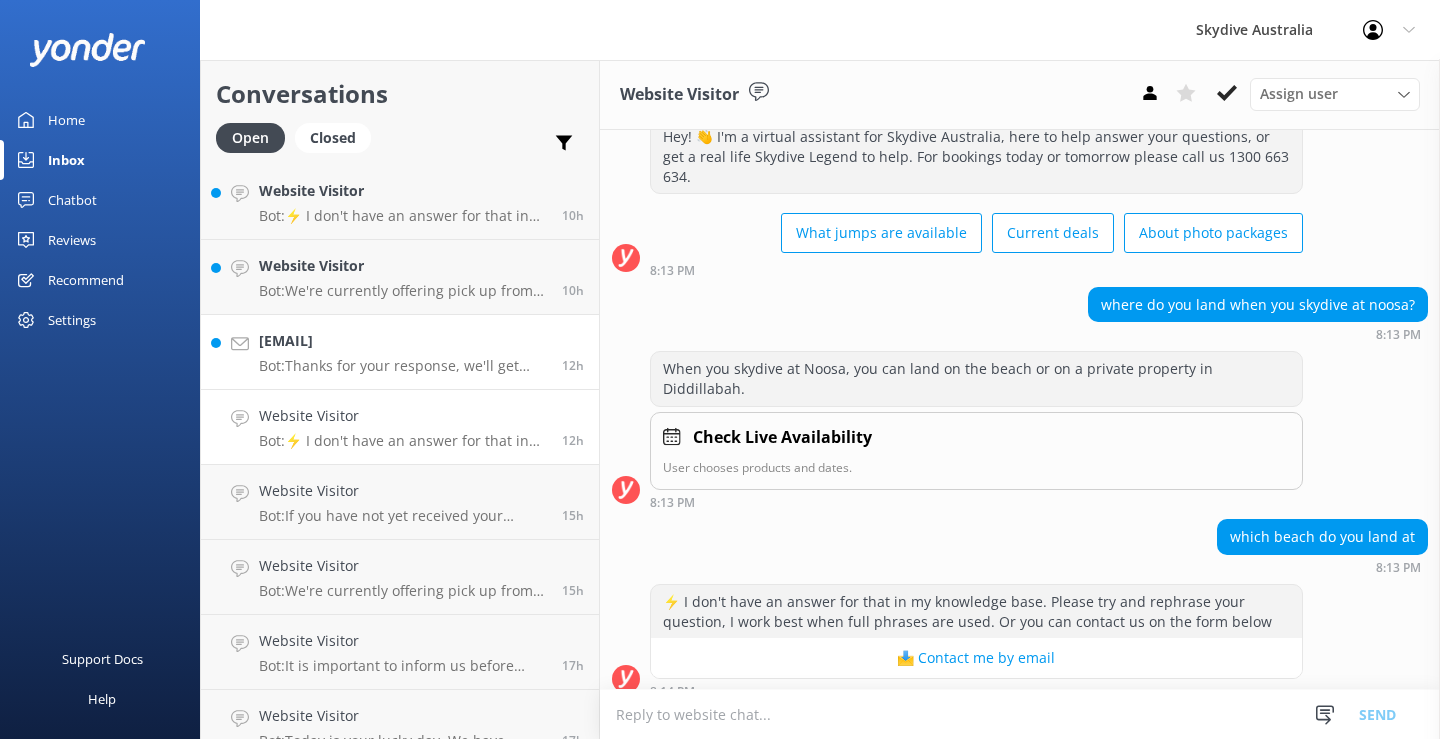 scroll, scrollTop: 269, scrollLeft: 0, axis: vertical 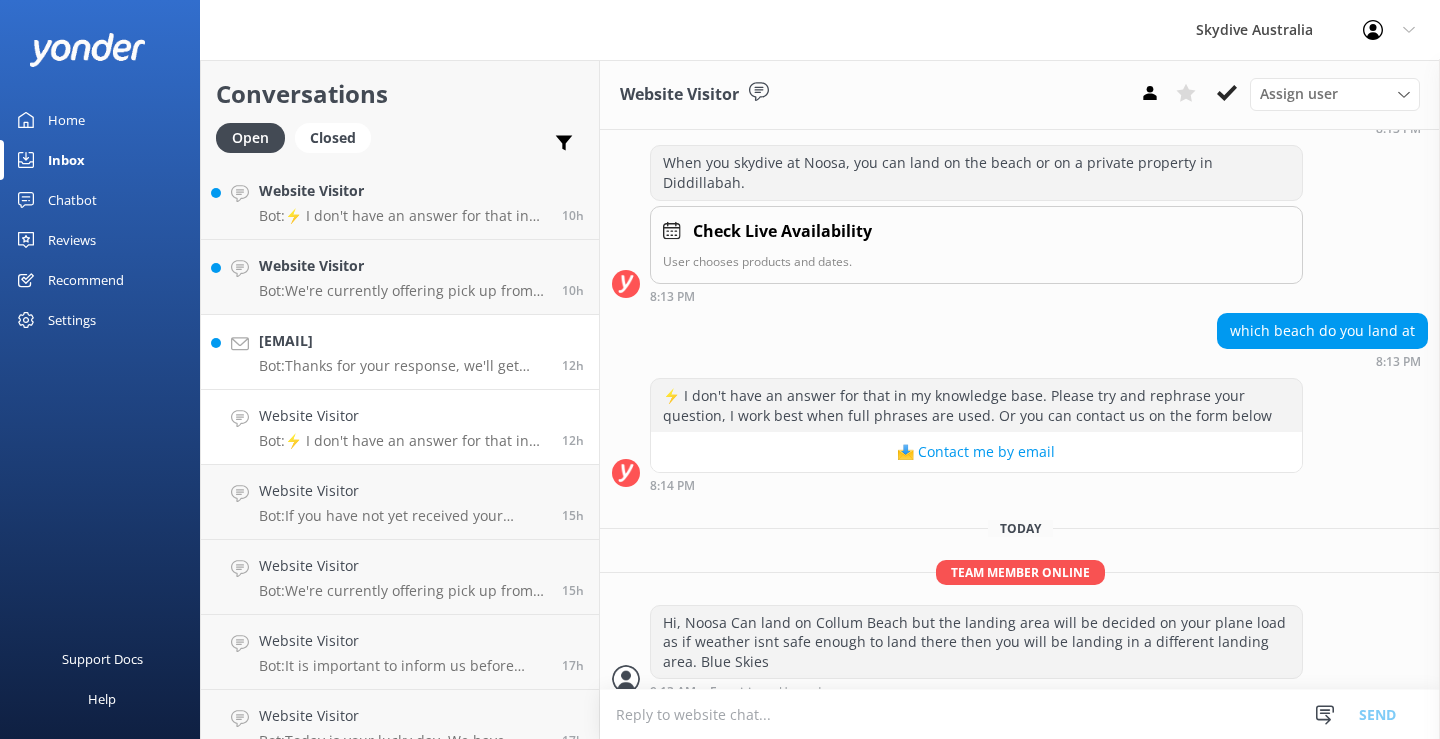 click on "[EMAIL]" at bounding box center [403, 341] 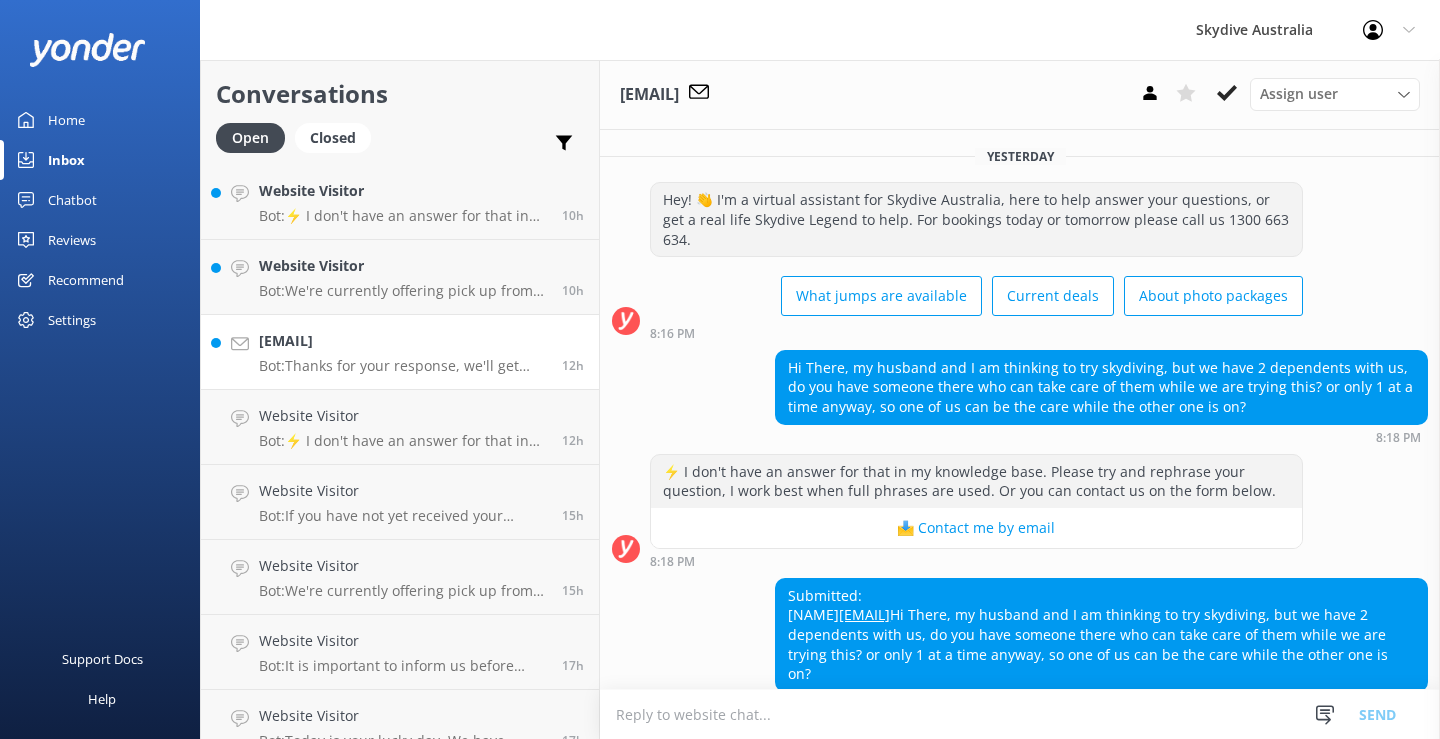 scroll, scrollTop: 116, scrollLeft: 0, axis: vertical 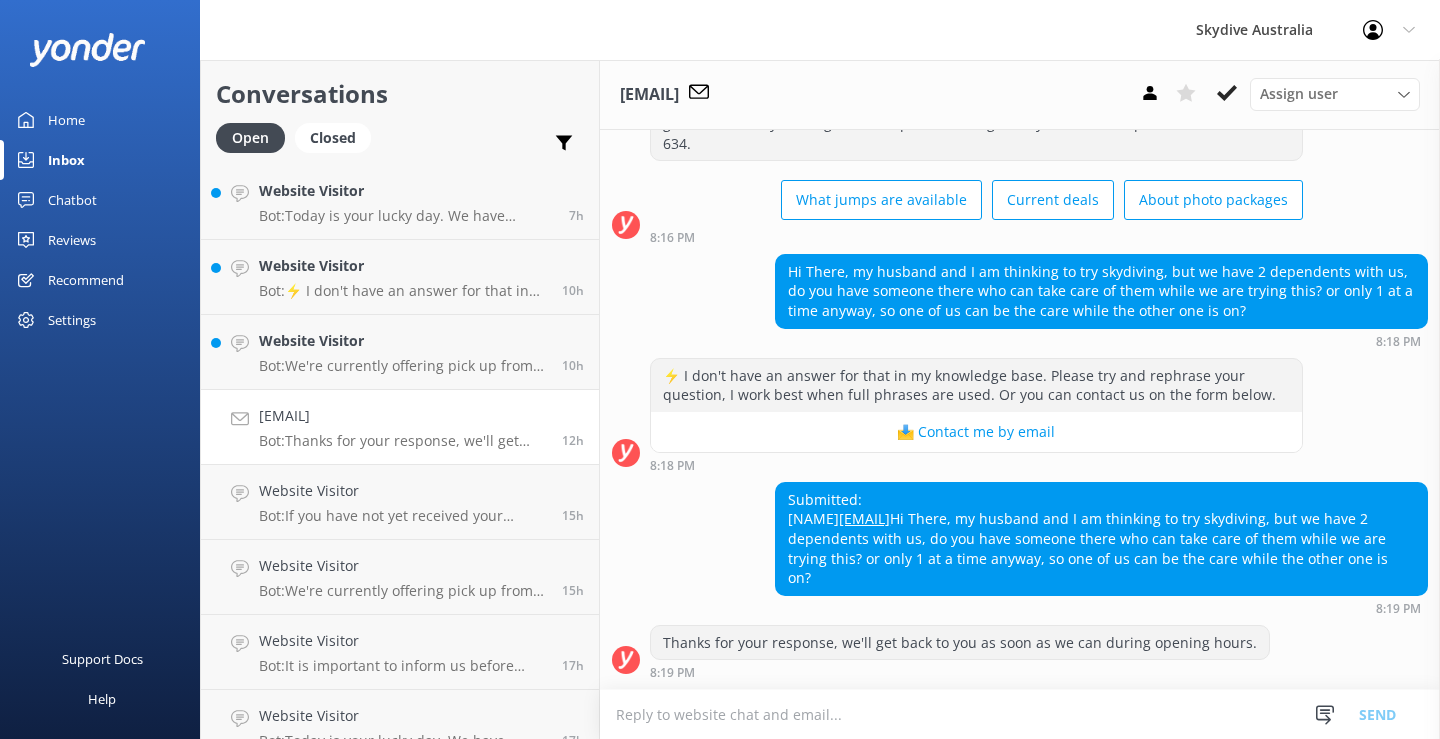 click at bounding box center (1020, 714) 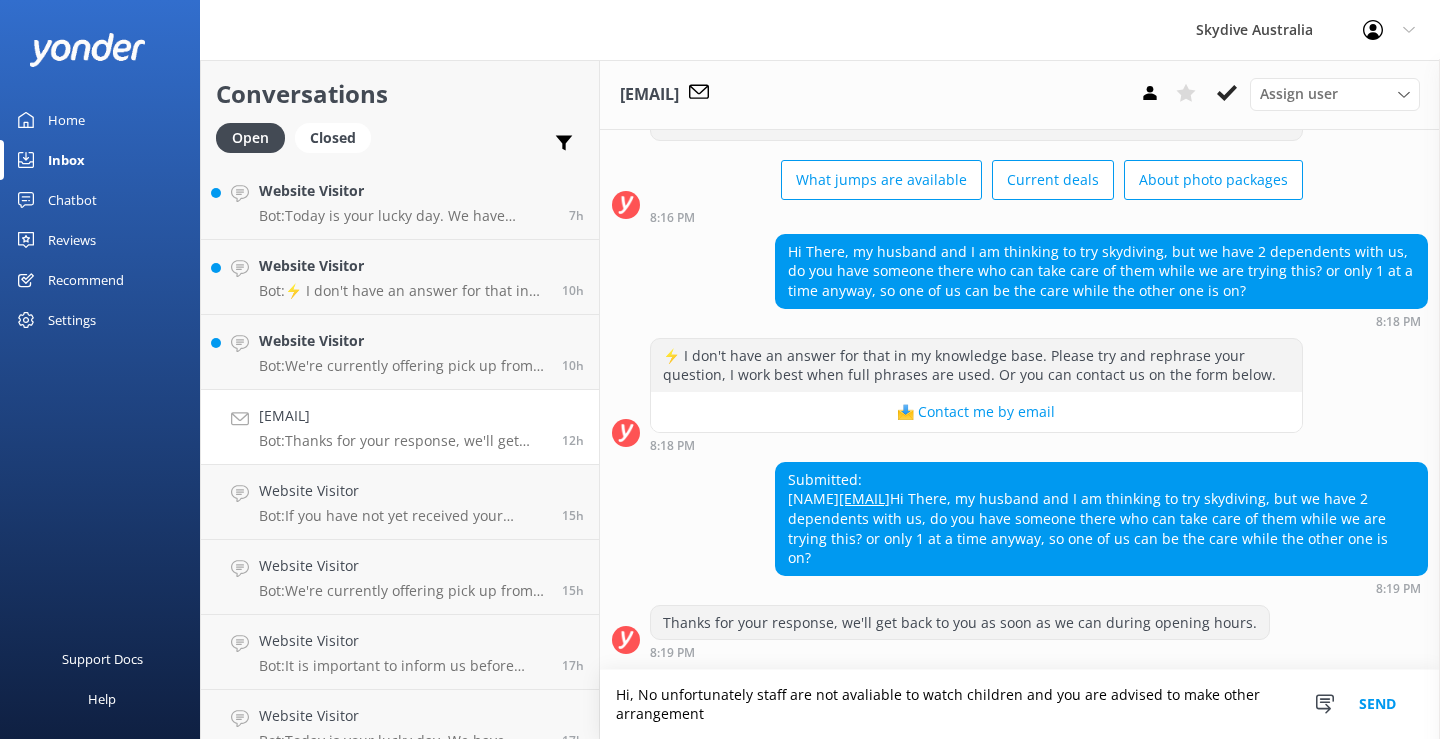 scroll, scrollTop: 136, scrollLeft: 0, axis: vertical 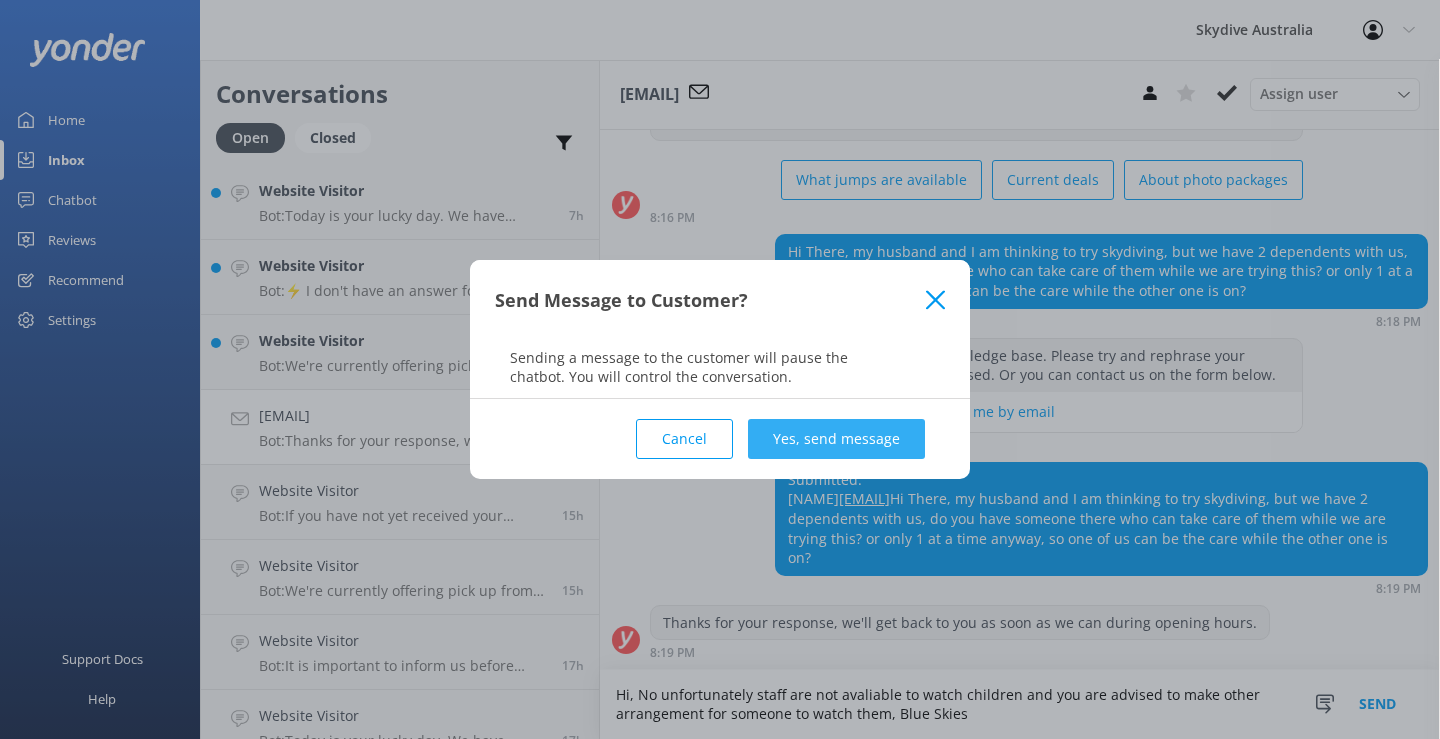 type on "Hi, No unfortunately staff are not avaliable to watch children and you are advised to make other arrangement for someone to watch them, Blue Skies" 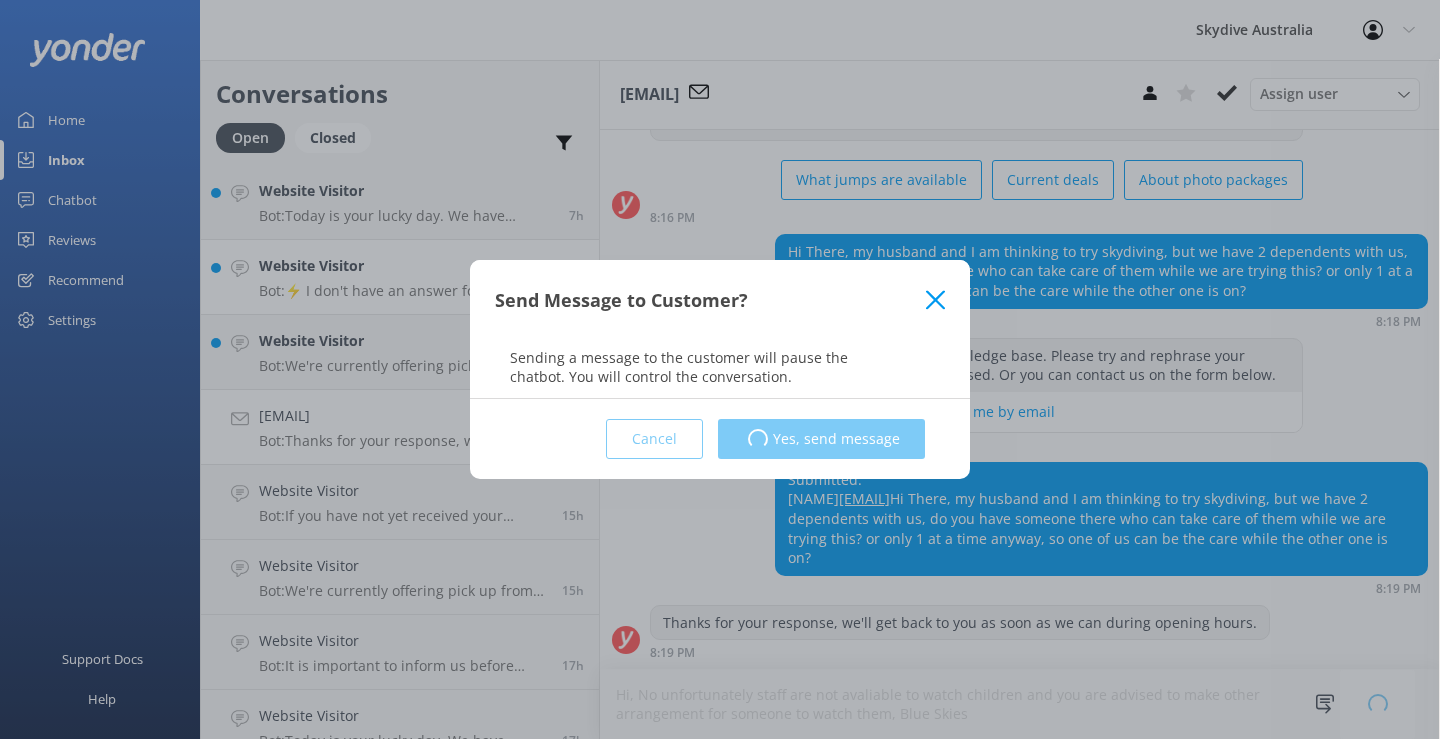type 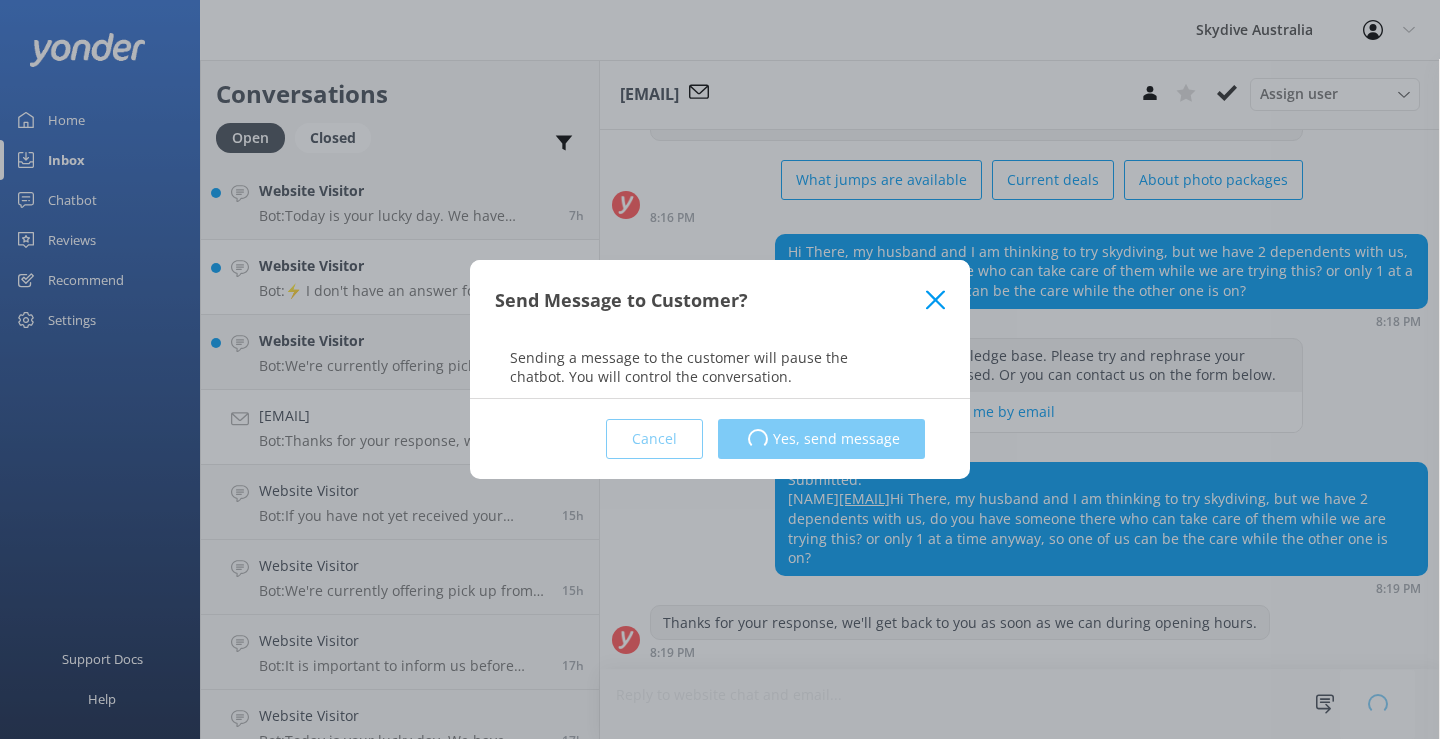 scroll, scrollTop: 303, scrollLeft: 0, axis: vertical 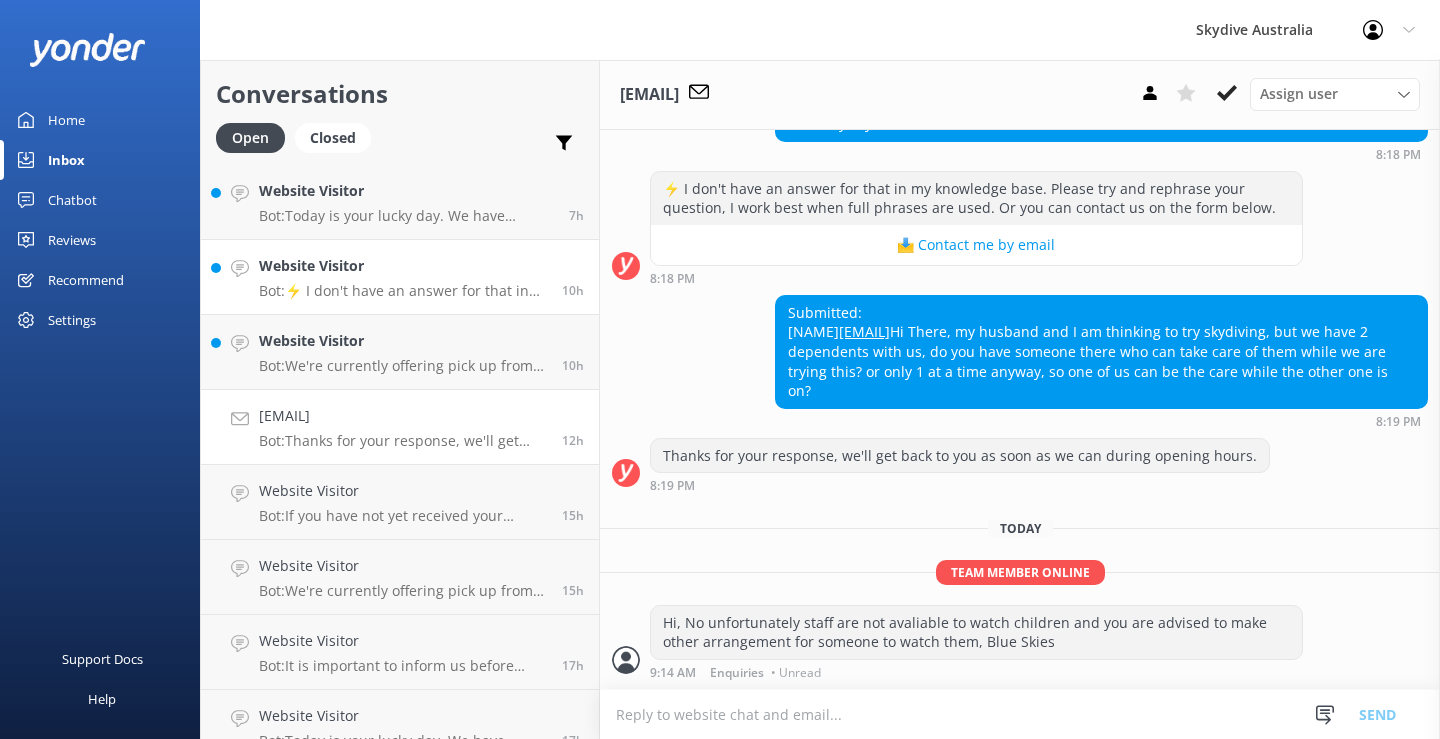 click on "Bot:  ⚡ I don't have an answer for that in my knowledge base. Please try and rephrase your question, I work best when full phrases are used. Or you can contact us on the form below" at bounding box center [403, 291] 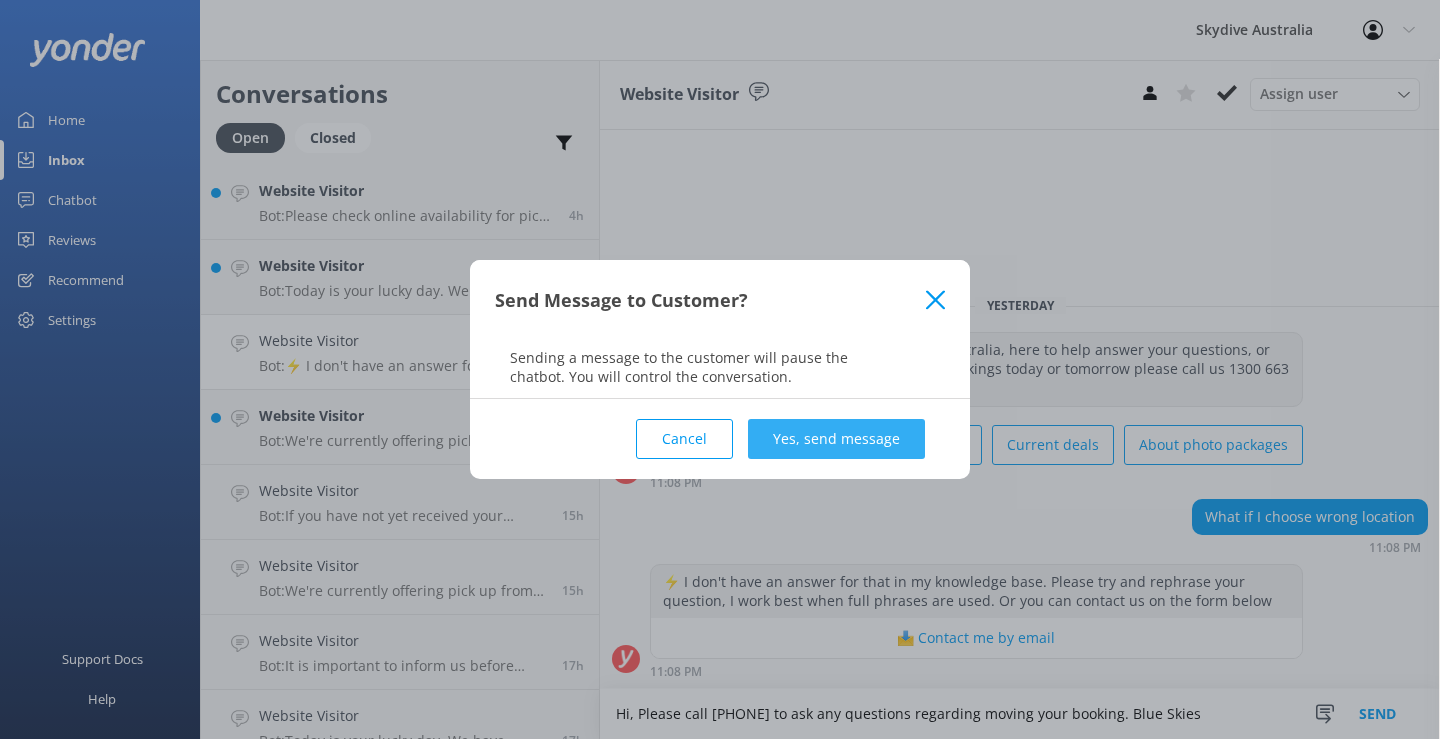 type on "Hi, Please call [PHONE] to ask any questions regarding moving your booking. Blue Skies" 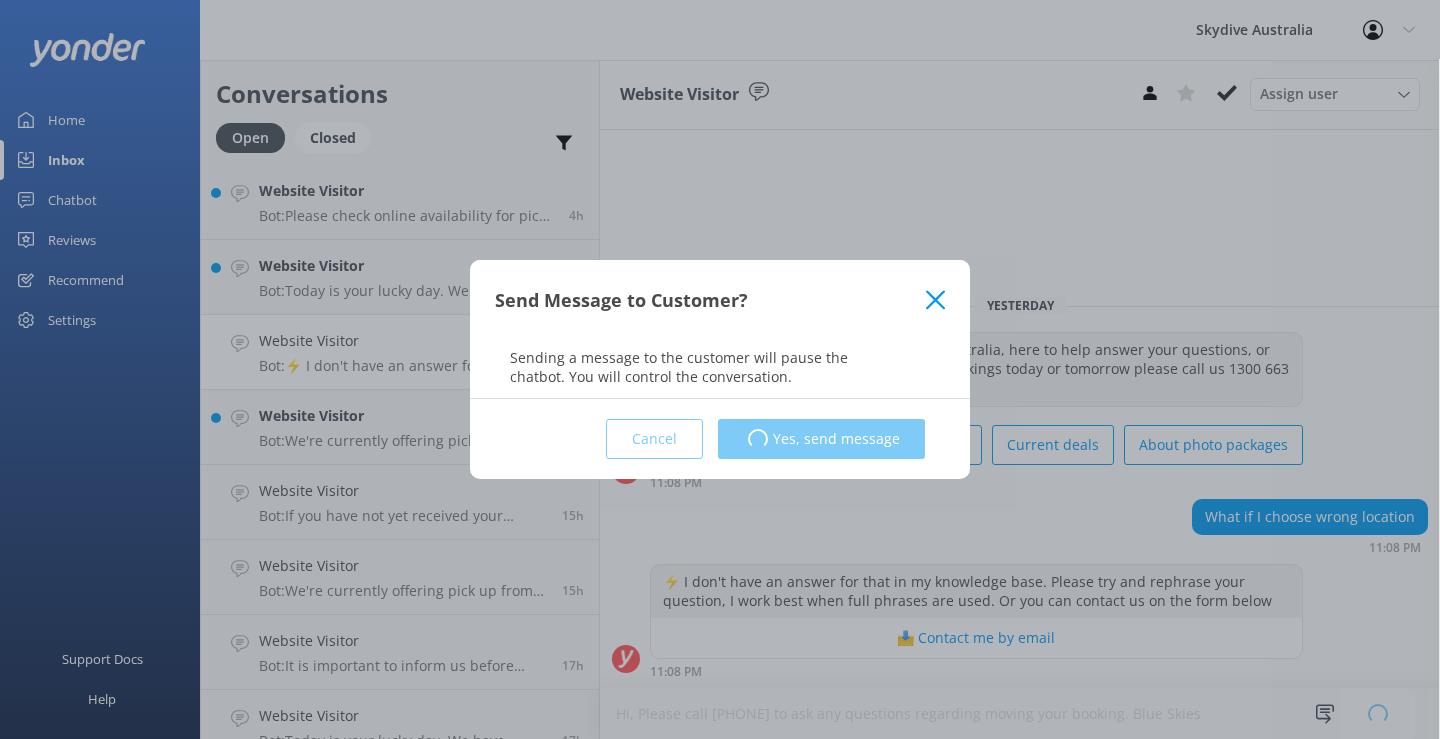 type 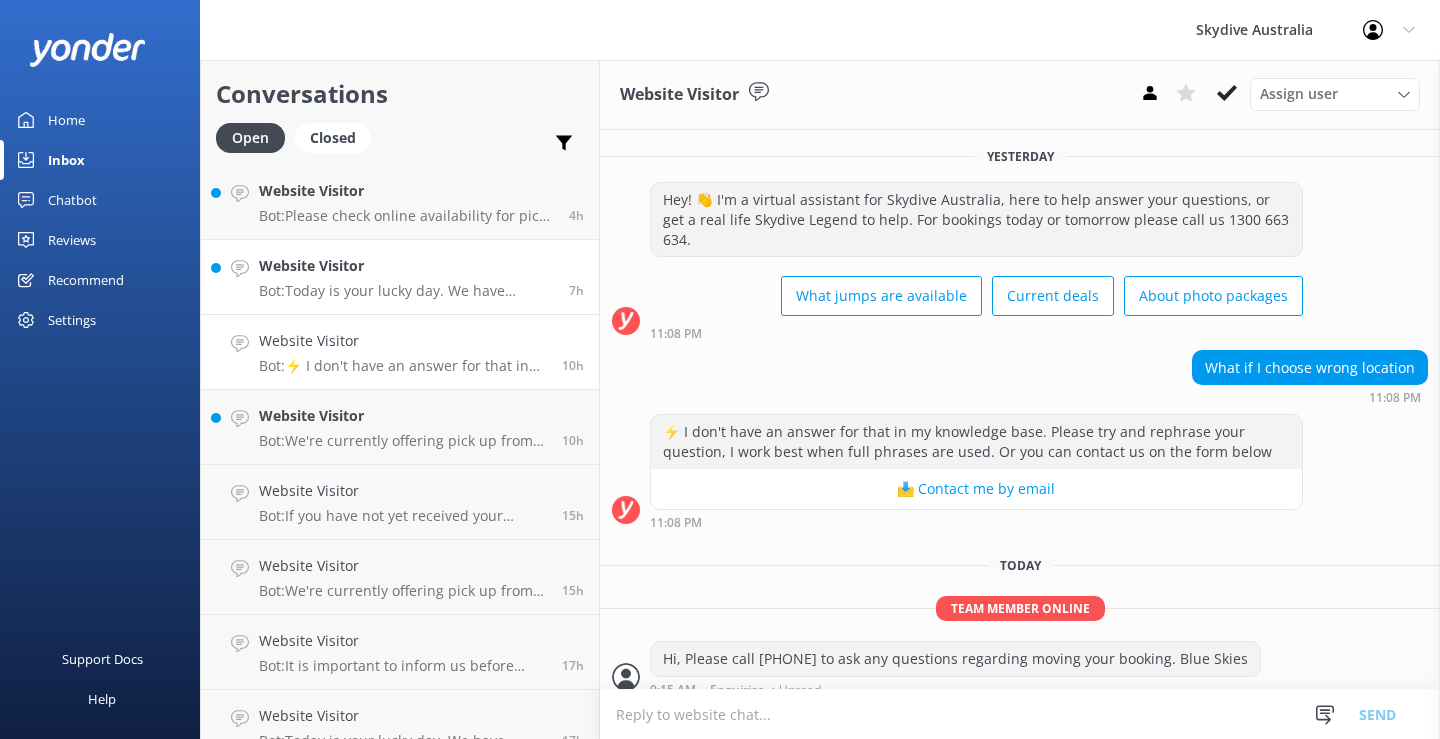click on "Bot:  Today is your lucky day. We have exclusive offers when you book direct! Visit our specials page at https://www.skydive.com.au/deals-specials/." at bounding box center (406, 291) 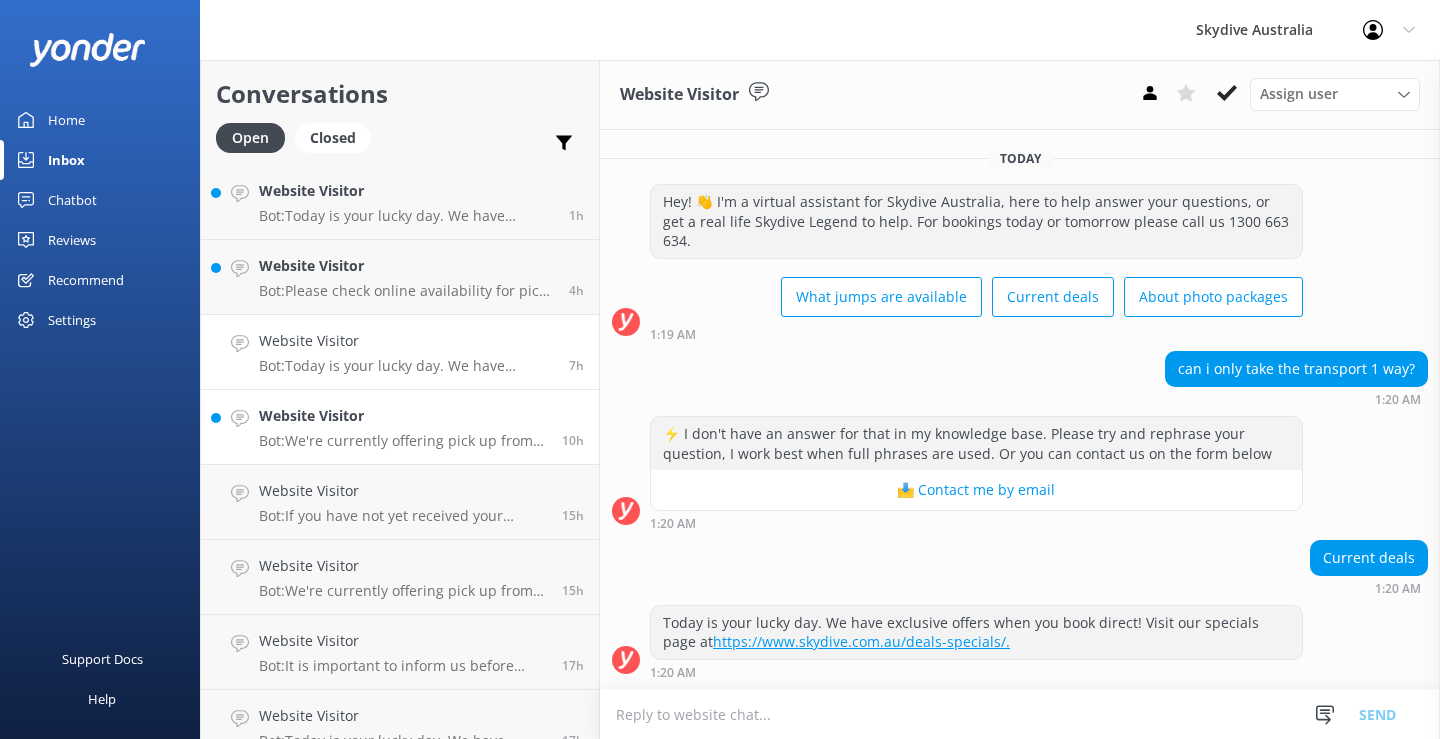 click on "Bot:  We're currently offering pick up from the majority of our locations. Please check with our team or via online availability that your pick-up point is available or check it out at https://www.skydive.com.au/skydive-transfers/." at bounding box center [403, 441] 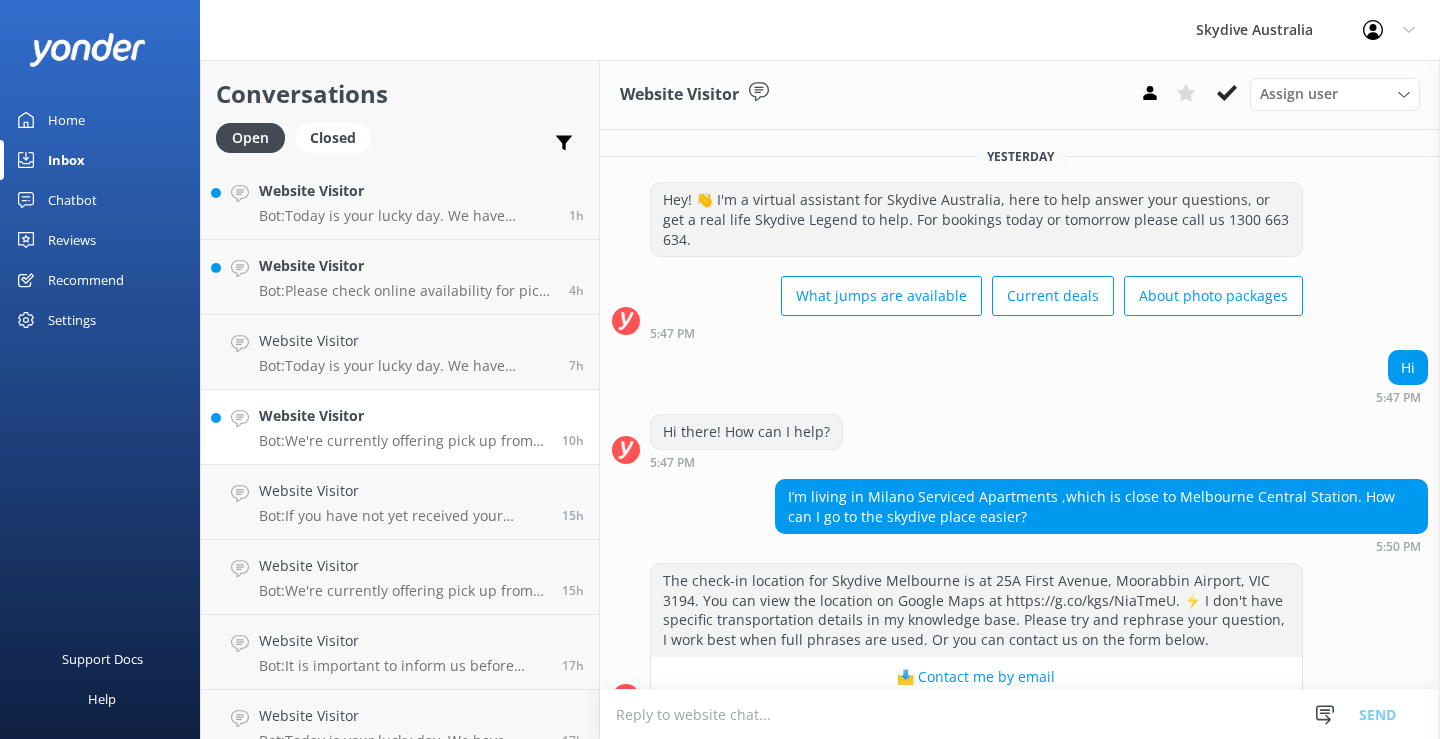 scroll, scrollTop: 1342, scrollLeft: 0, axis: vertical 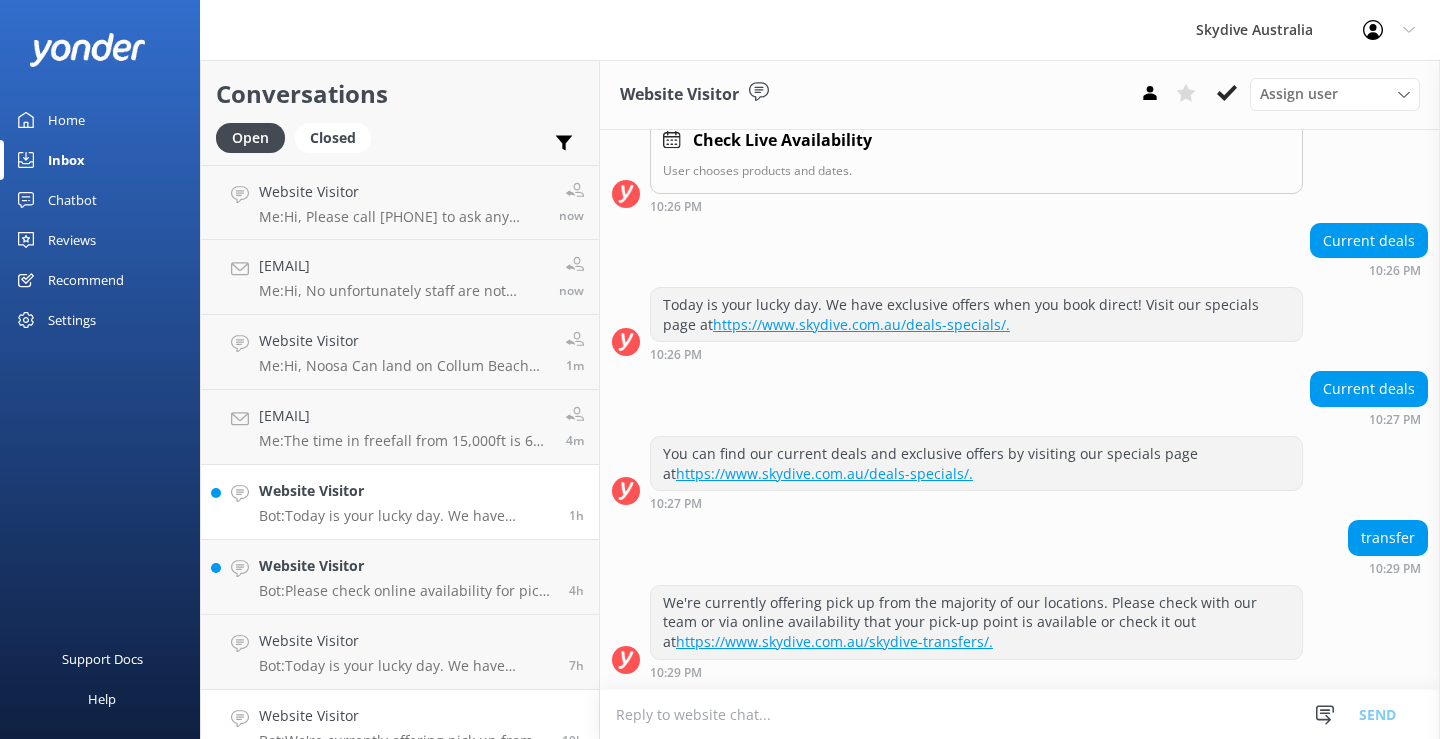 click on "Website Visitor Bot:  Today is your lucky day. We have exclusive offers when you book direct! Visit our specials page at https://www.skydive.com.au/deals-specials/." at bounding box center (406, 502) 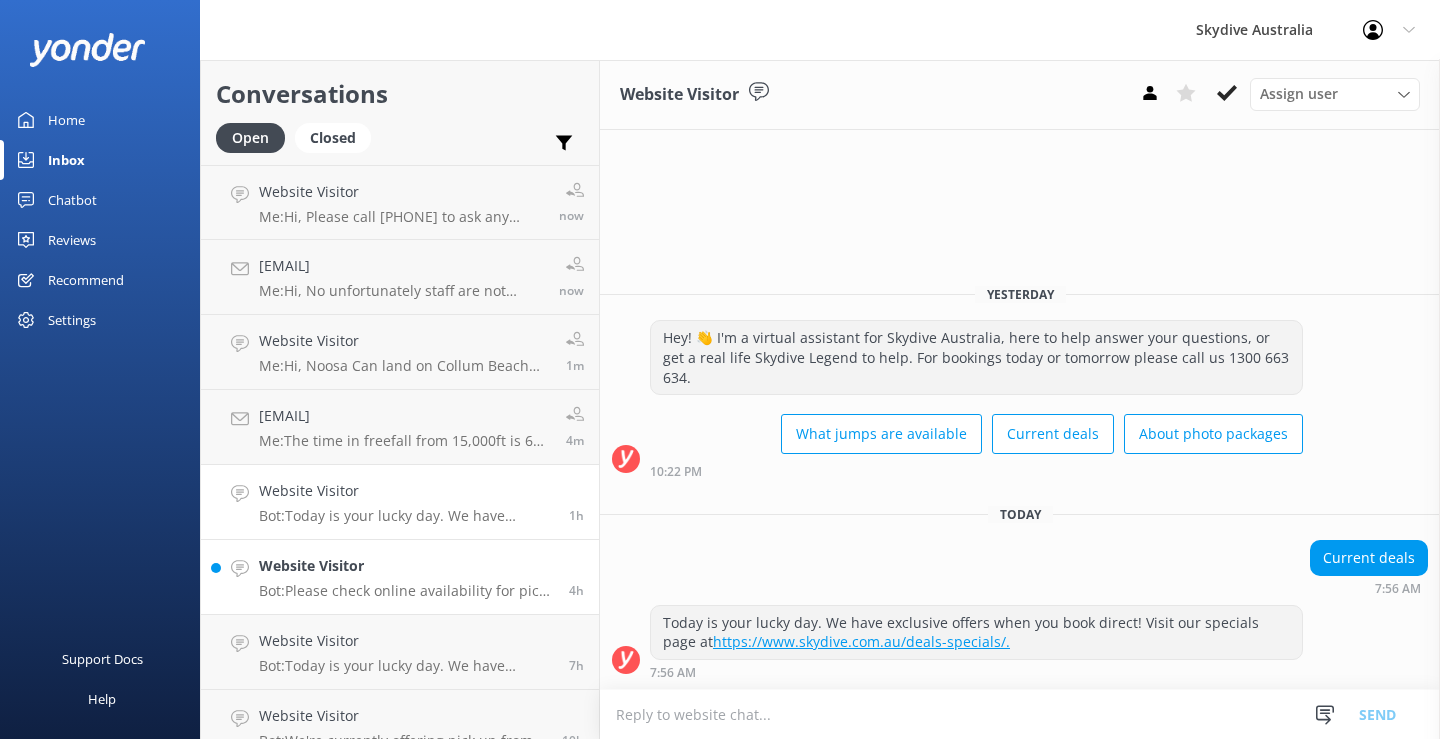 click on "Website Visitor" at bounding box center (406, 566) 